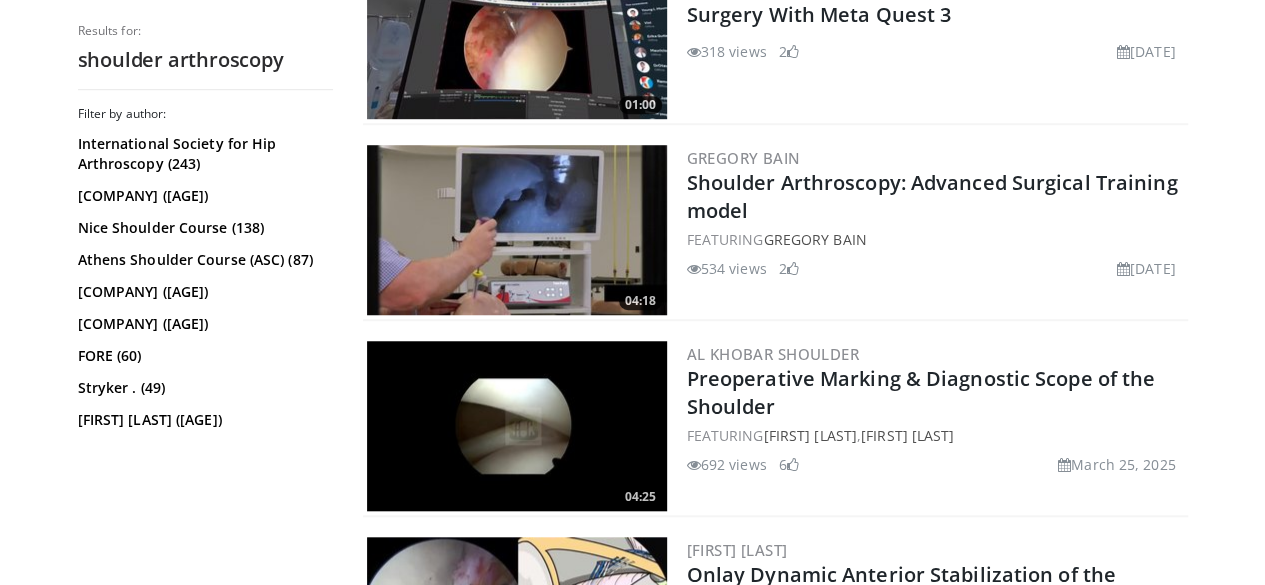 scroll, scrollTop: 700, scrollLeft: 0, axis: vertical 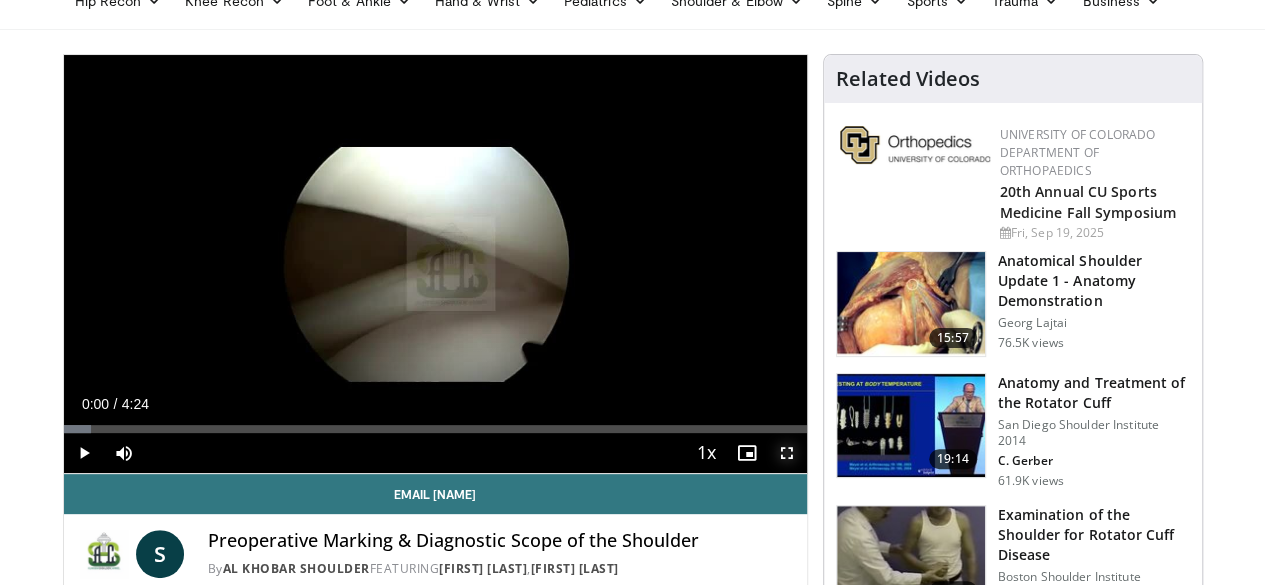 click at bounding box center (787, 453) 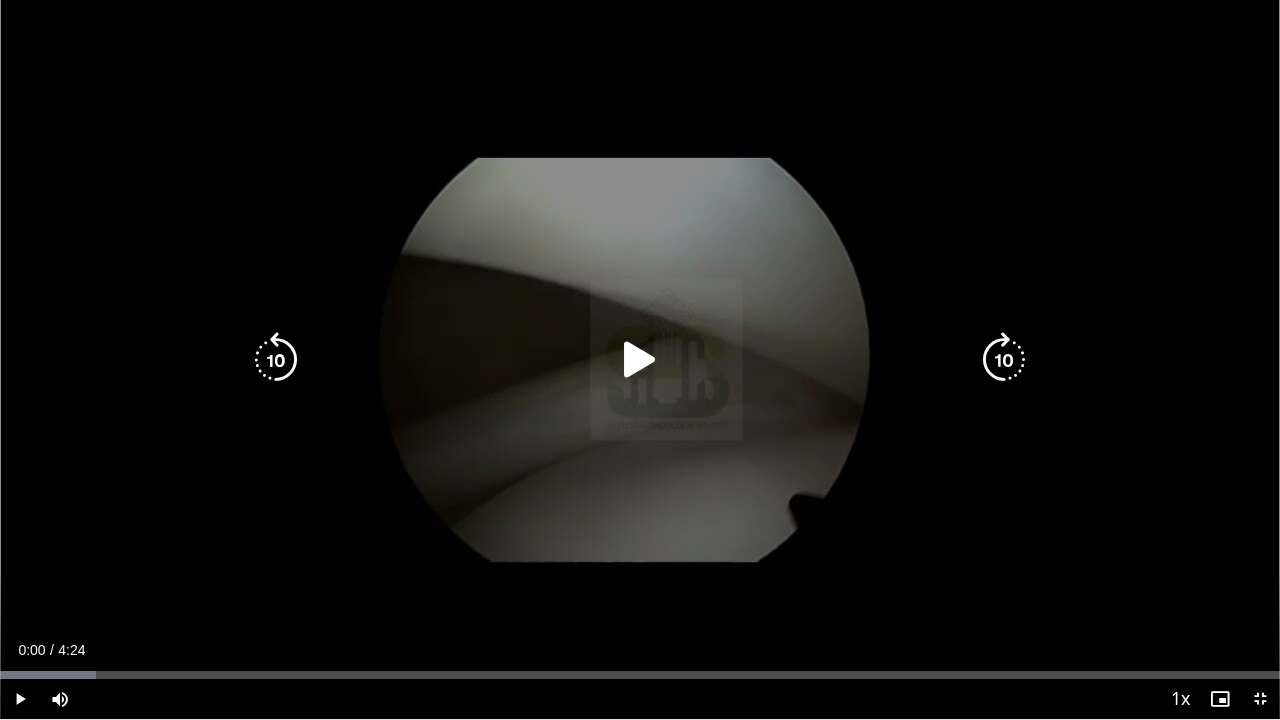 click at bounding box center [640, 360] 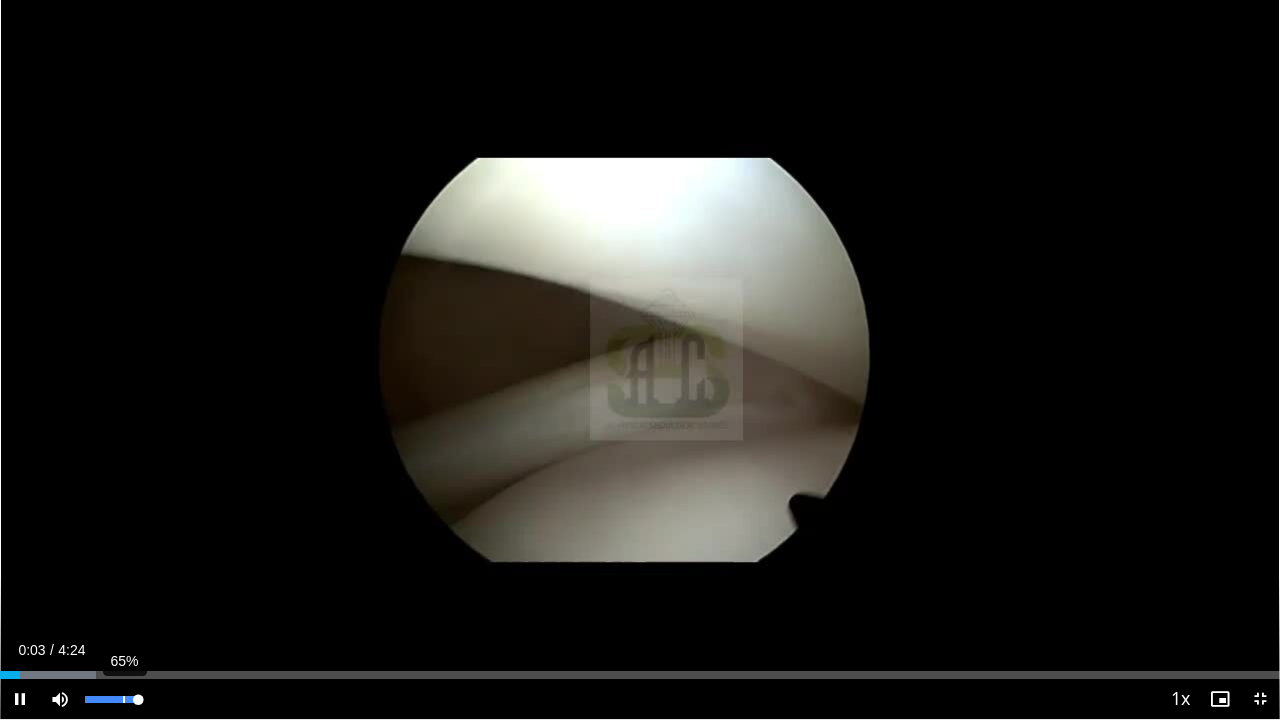 click on "65%" at bounding box center (114, 699) 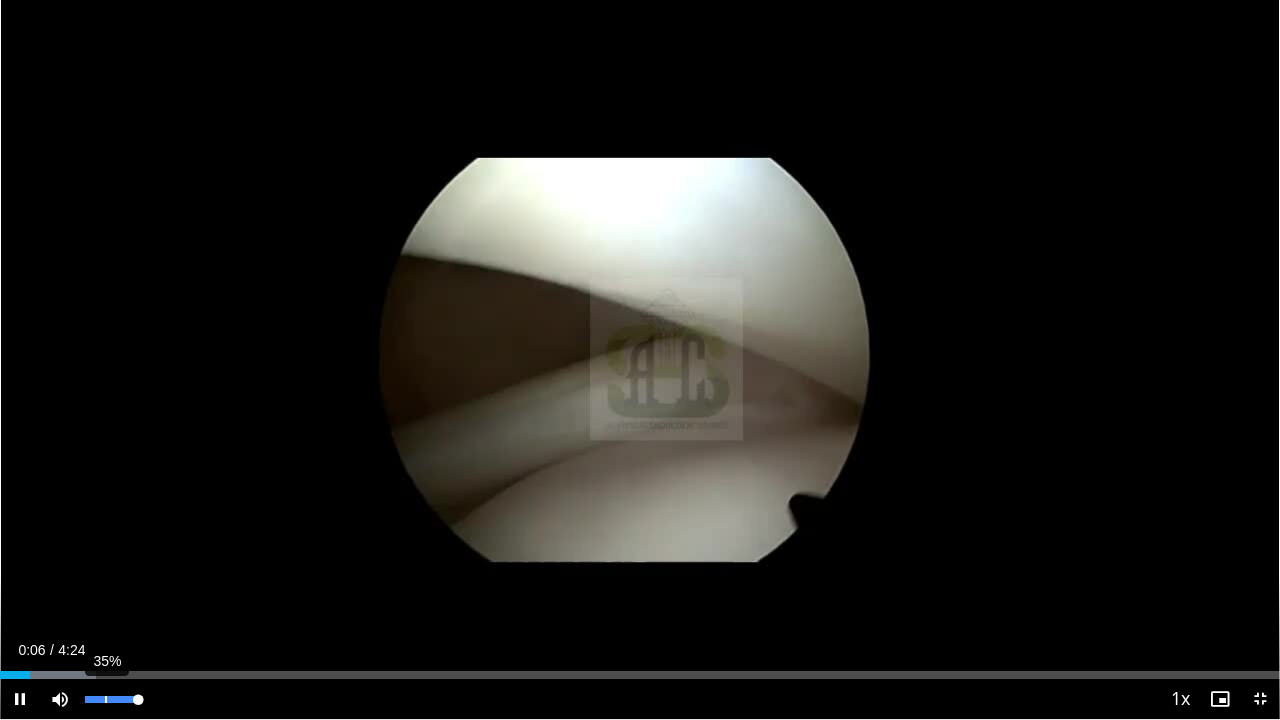 click on "35%" at bounding box center (114, 699) 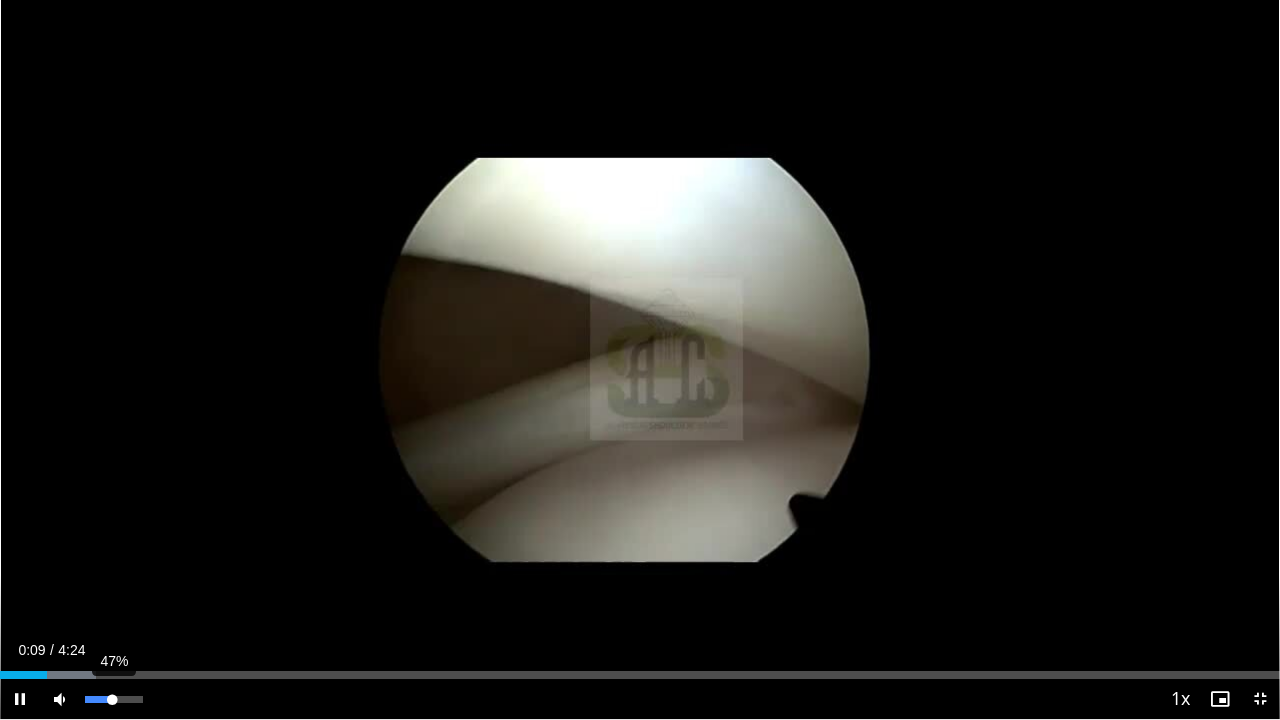 drag, startPoint x: 141, startPoint y: 701, endPoint x: 111, endPoint y: 694, distance: 30.805843 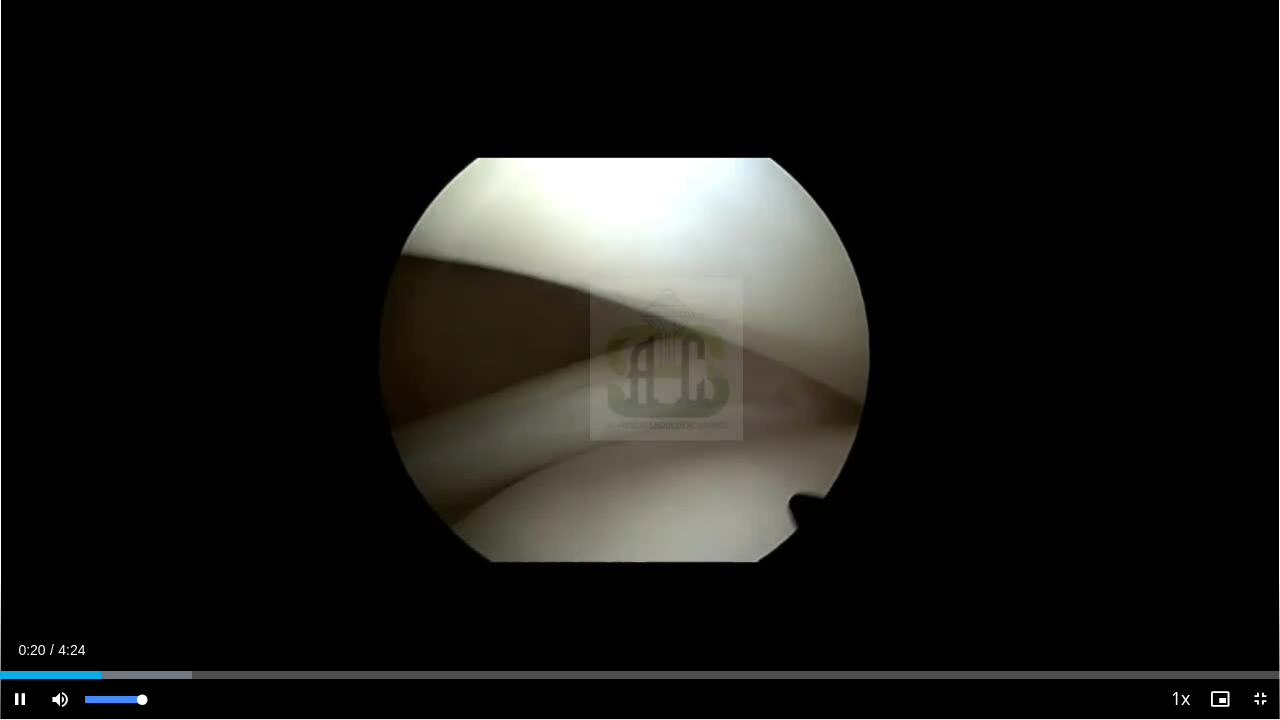 drag, startPoint x: 127, startPoint y: 702, endPoint x: 167, endPoint y: 698, distance: 40.1995 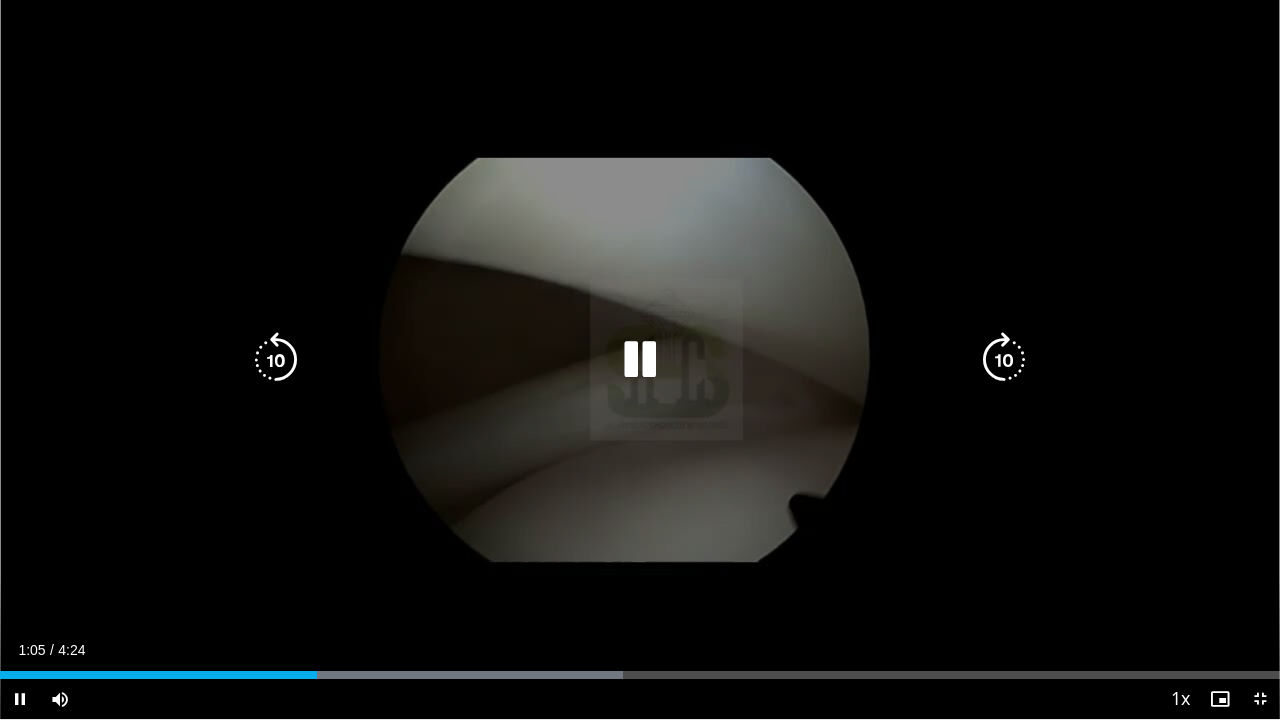 click at bounding box center (640, 360) 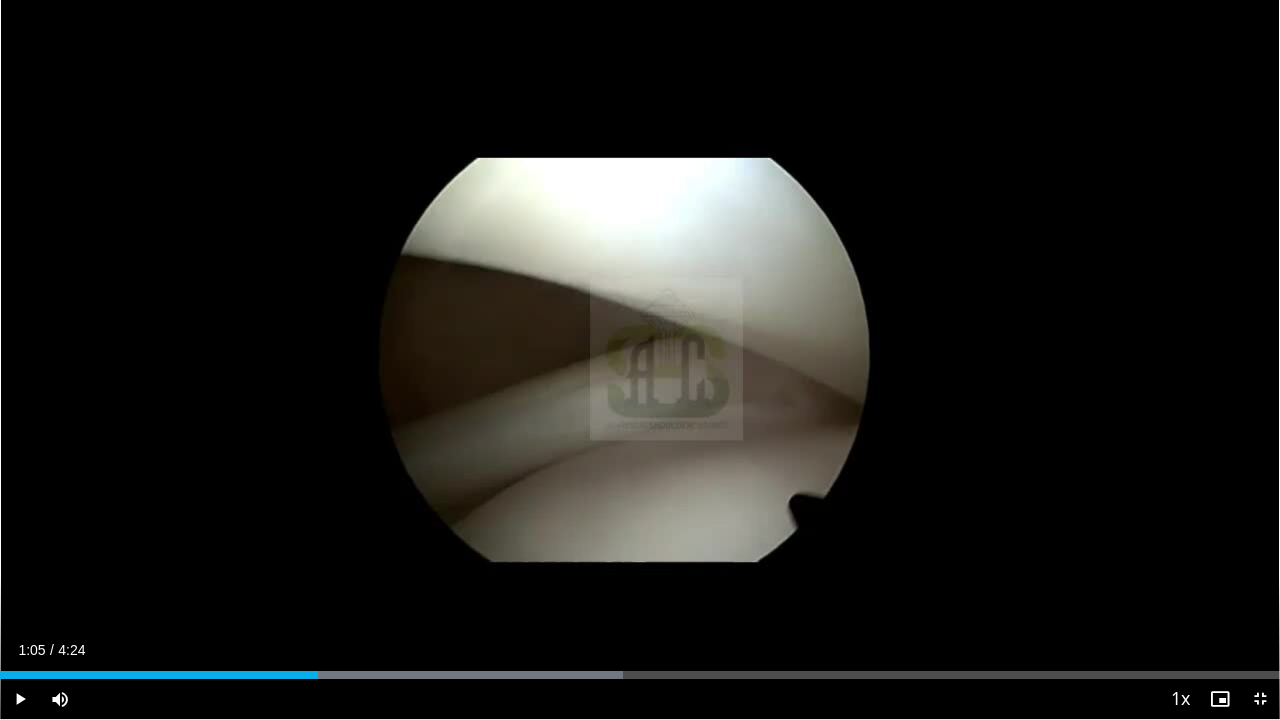 type 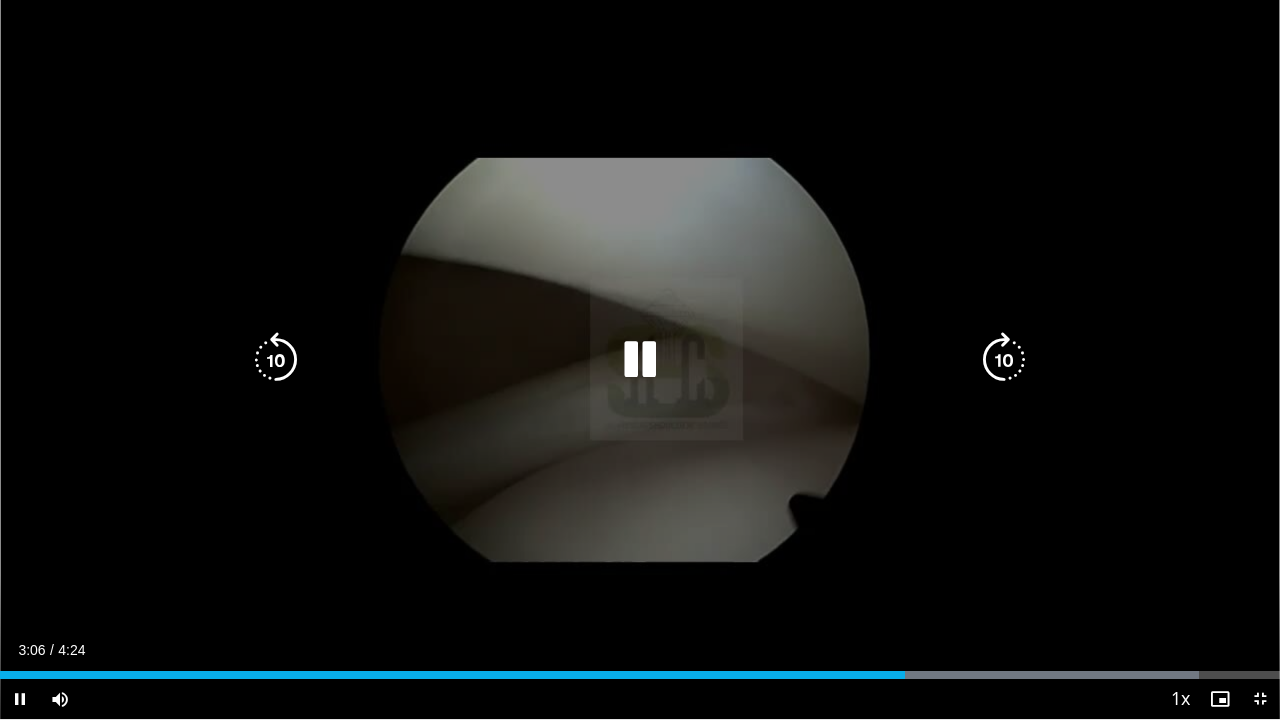 click at bounding box center (640, 360) 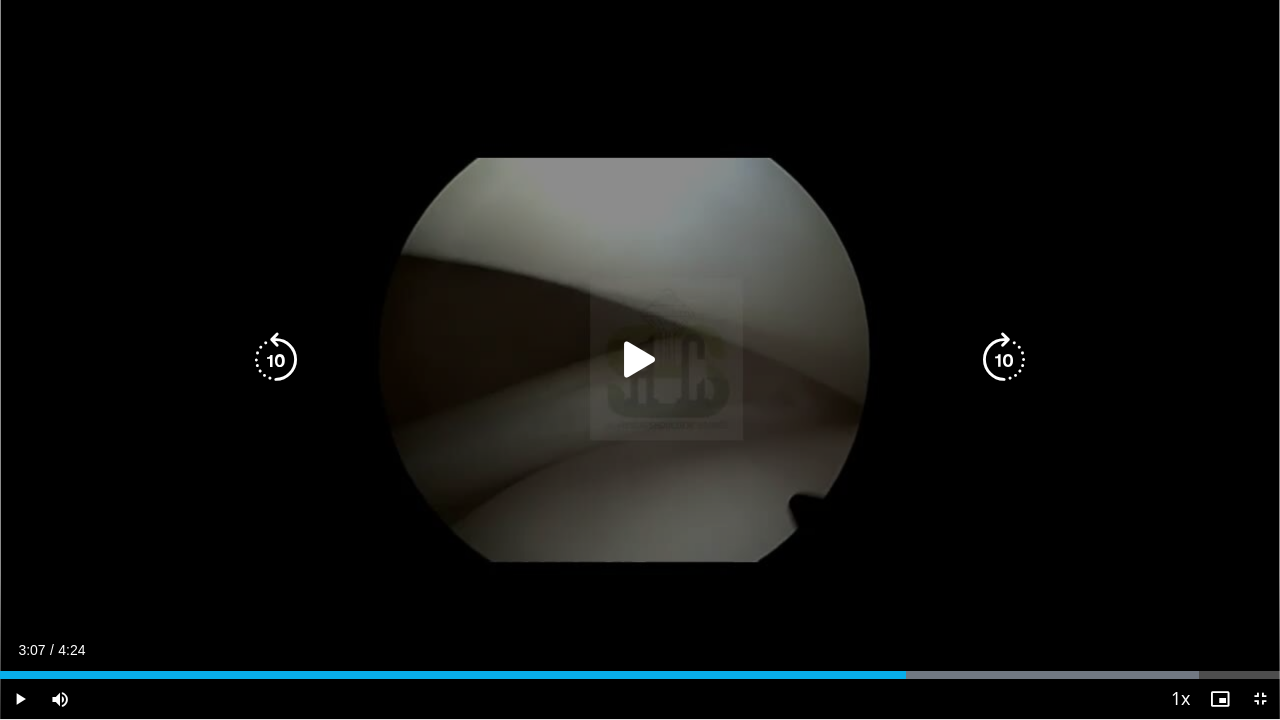 click at bounding box center (640, 360) 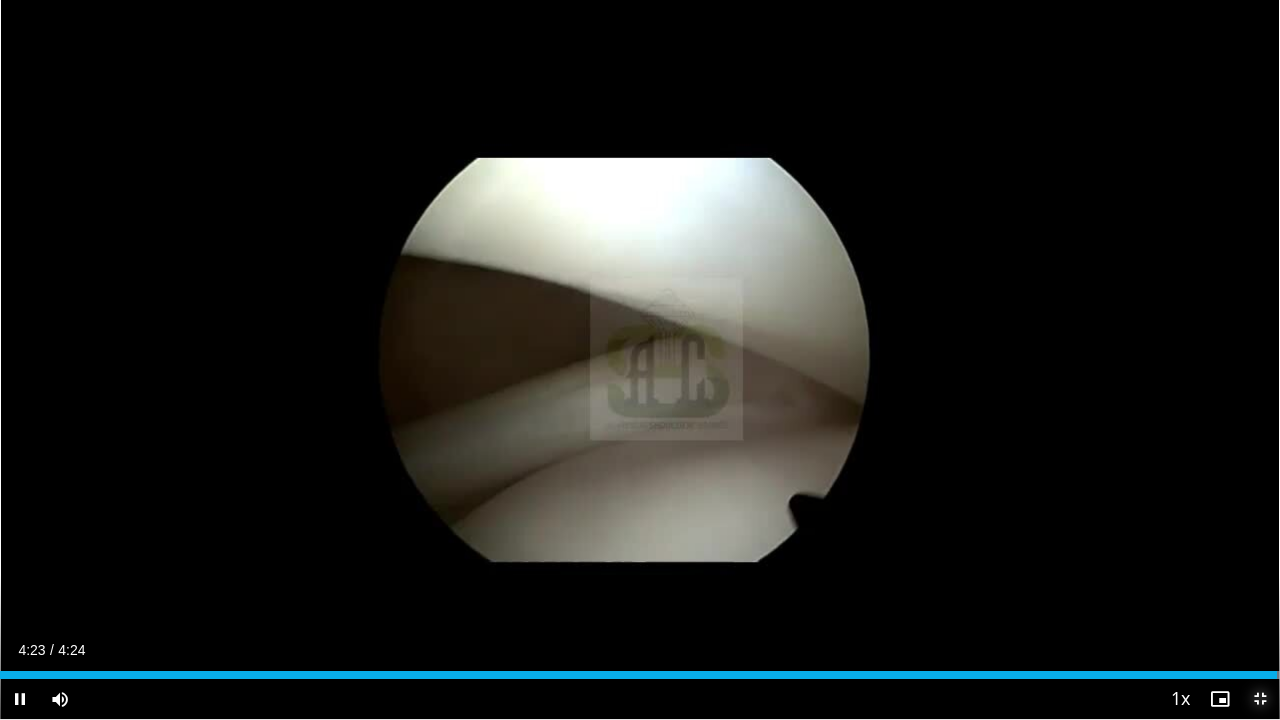 click at bounding box center (1260, 699) 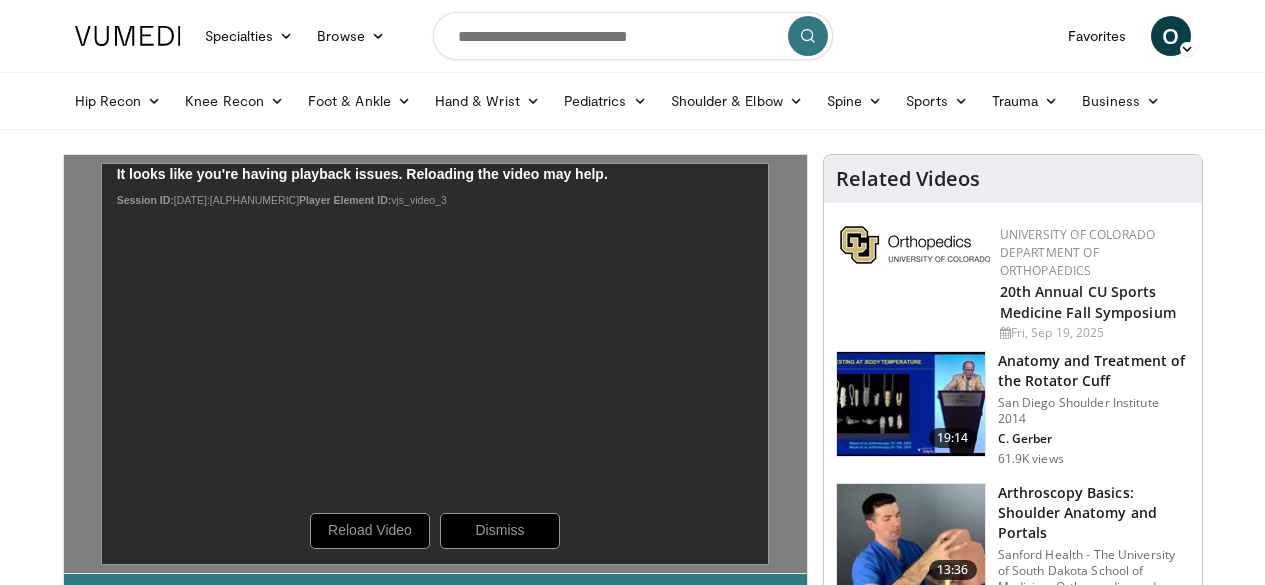 scroll, scrollTop: 0, scrollLeft: 0, axis: both 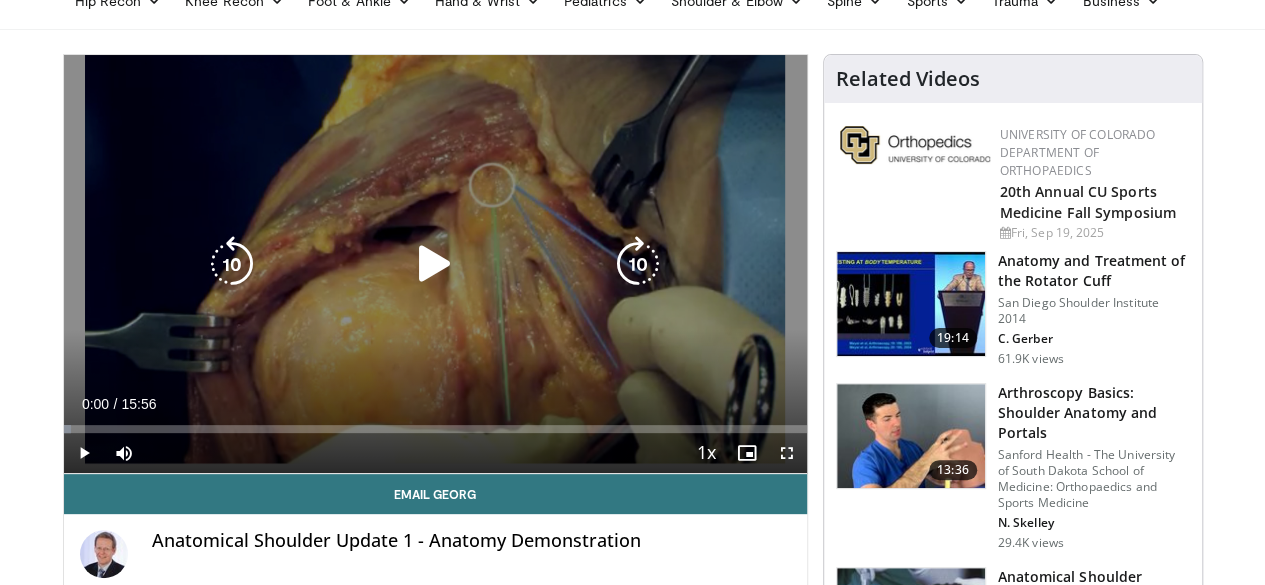 click at bounding box center [435, 264] 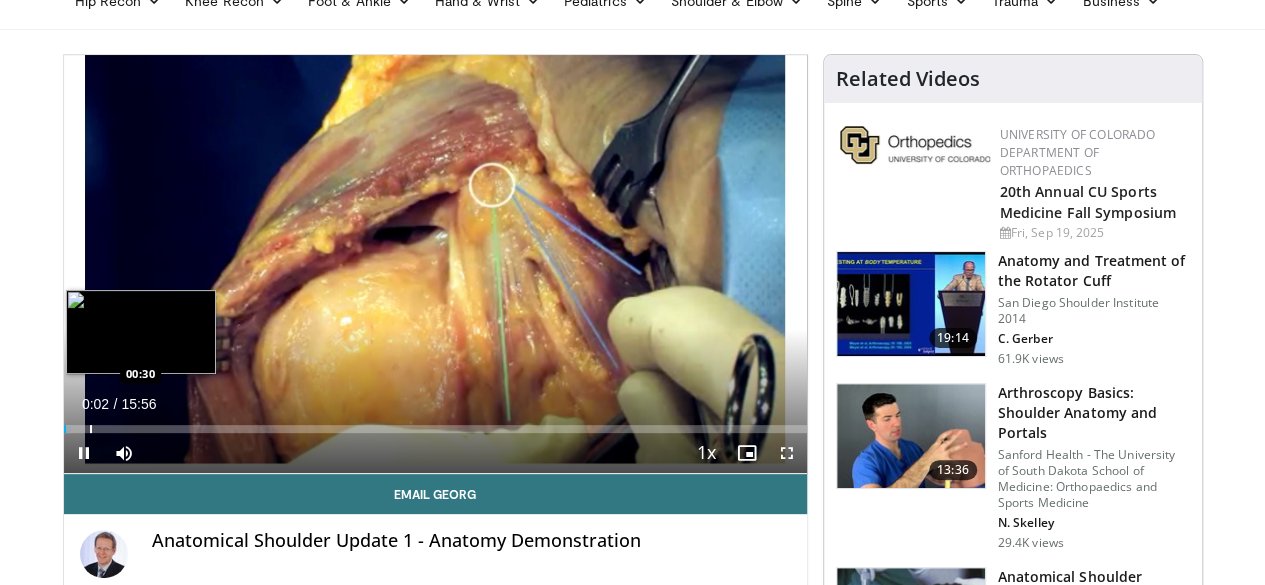 click at bounding box center [91, 429] 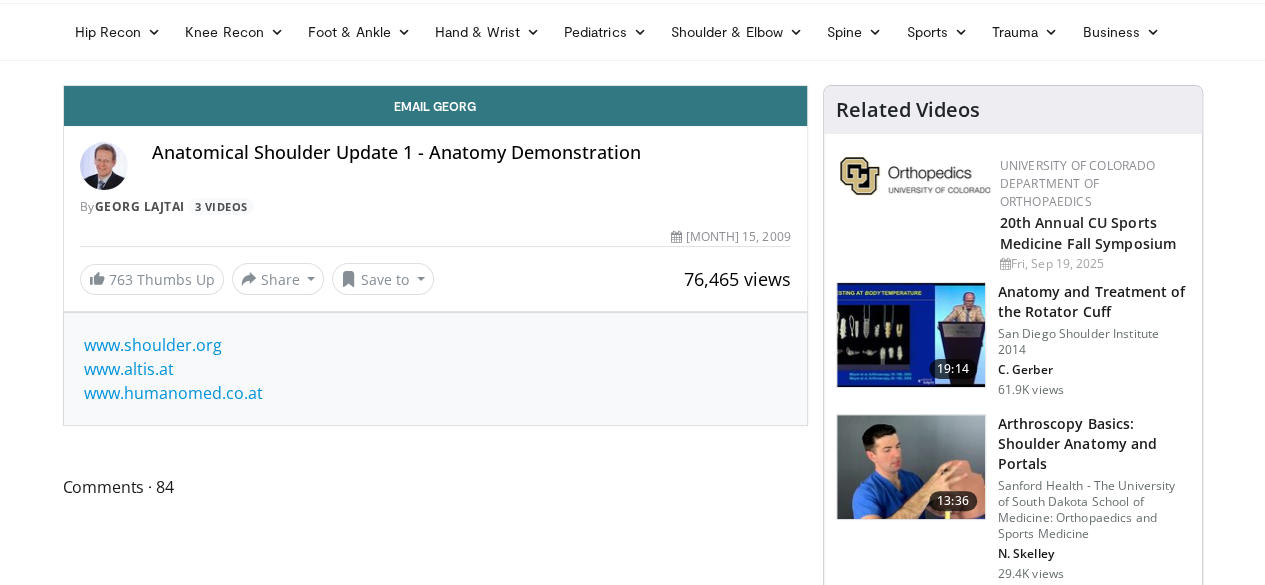 scroll, scrollTop: 100, scrollLeft: 0, axis: vertical 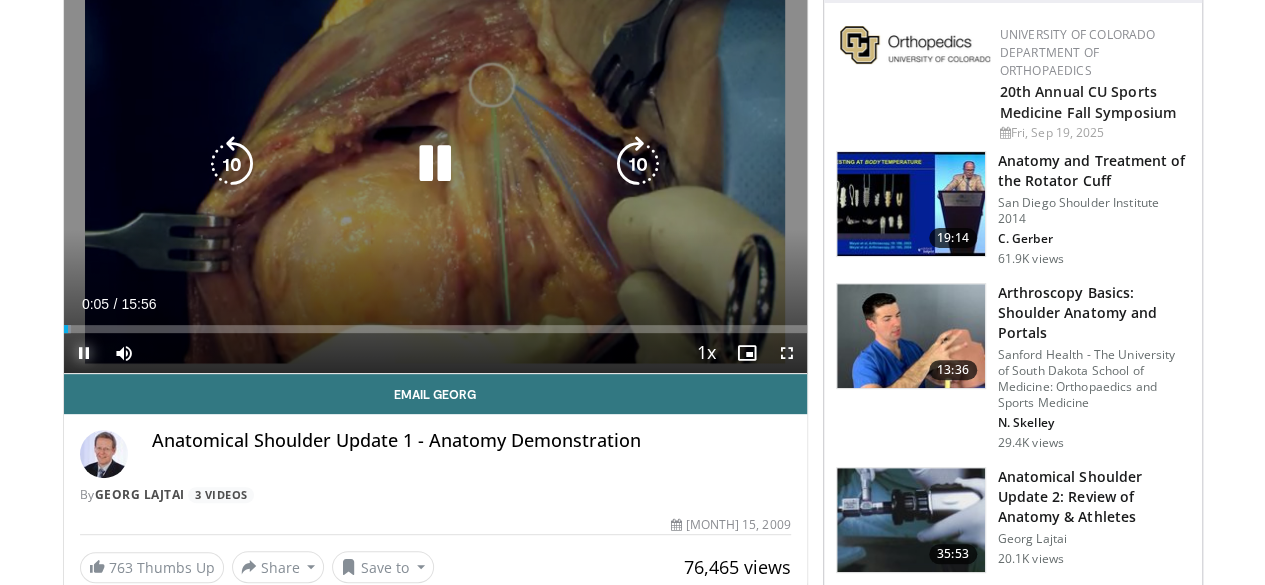 click on "Current Time  0:05 / Duration  15:56 Pause Skip Backward Skip Forward Mute Loaded :  1.05% 00:05 00:42 Stream Type  LIVE Seek to live, currently behind live LIVE   1x Playback Rate 0.5x 0.75x 1x , selected 1.25x 1.5x 1.75x 2x Chapters Chapters Descriptions descriptions off , selected Captions captions settings , opens captions settings dialog captions off , selected Audio Track en (Main) , selected Fullscreen Enable picture-in-picture mode" at bounding box center [435, 353] 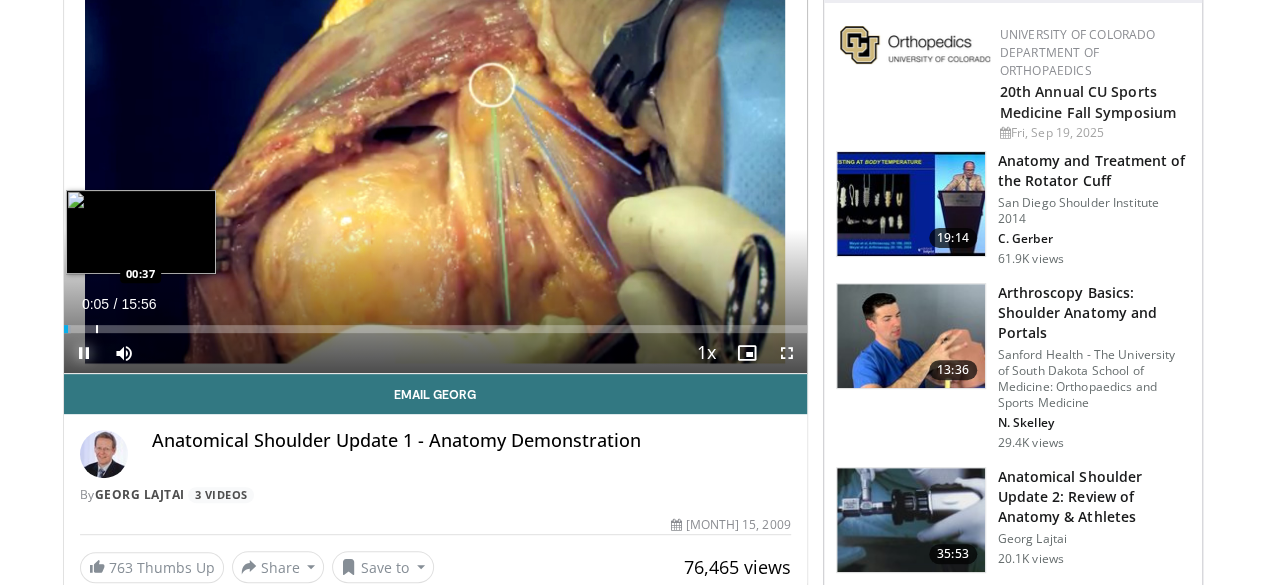 click at bounding box center (97, 329) 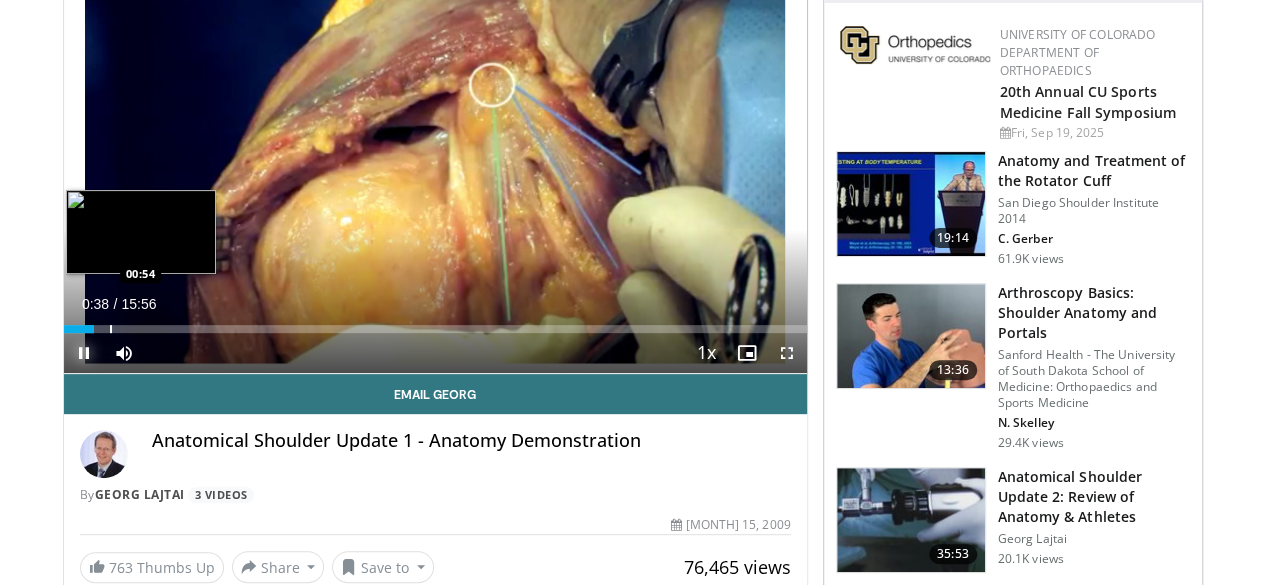 click at bounding box center (111, 329) 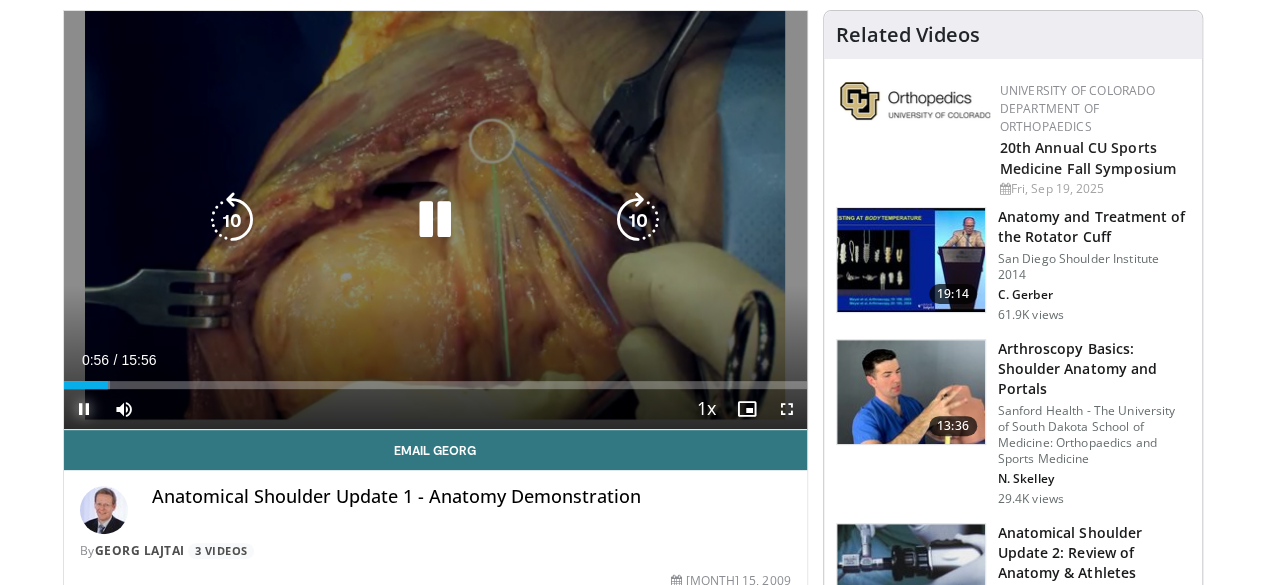 scroll, scrollTop: 100, scrollLeft: 0, axis: vertical 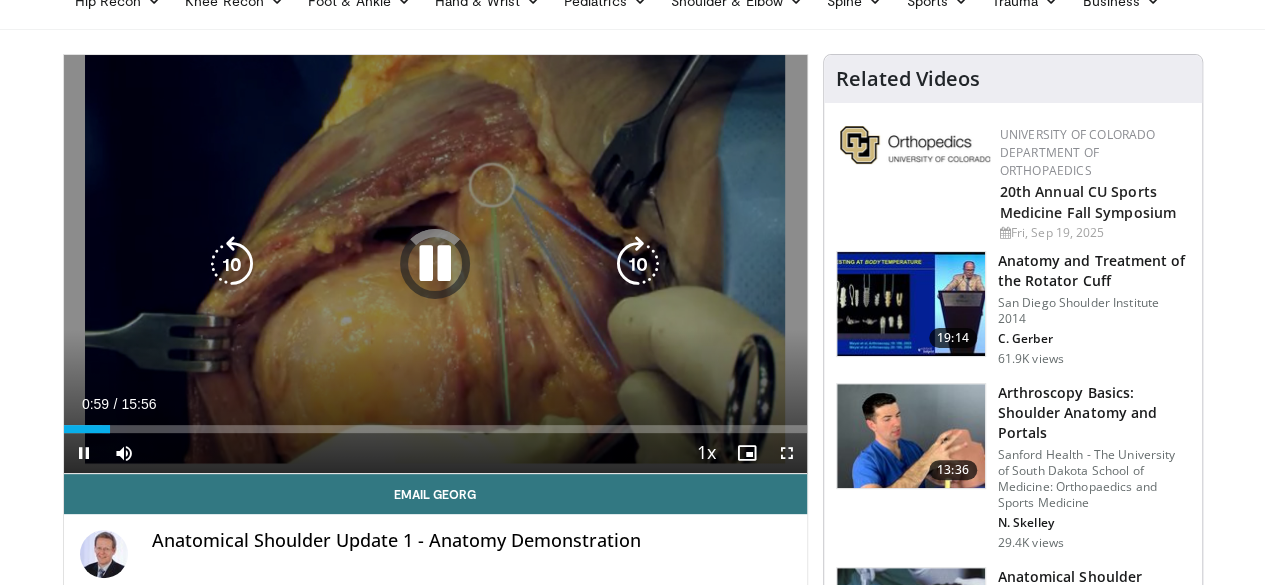 click at bounding box center (435, 264) 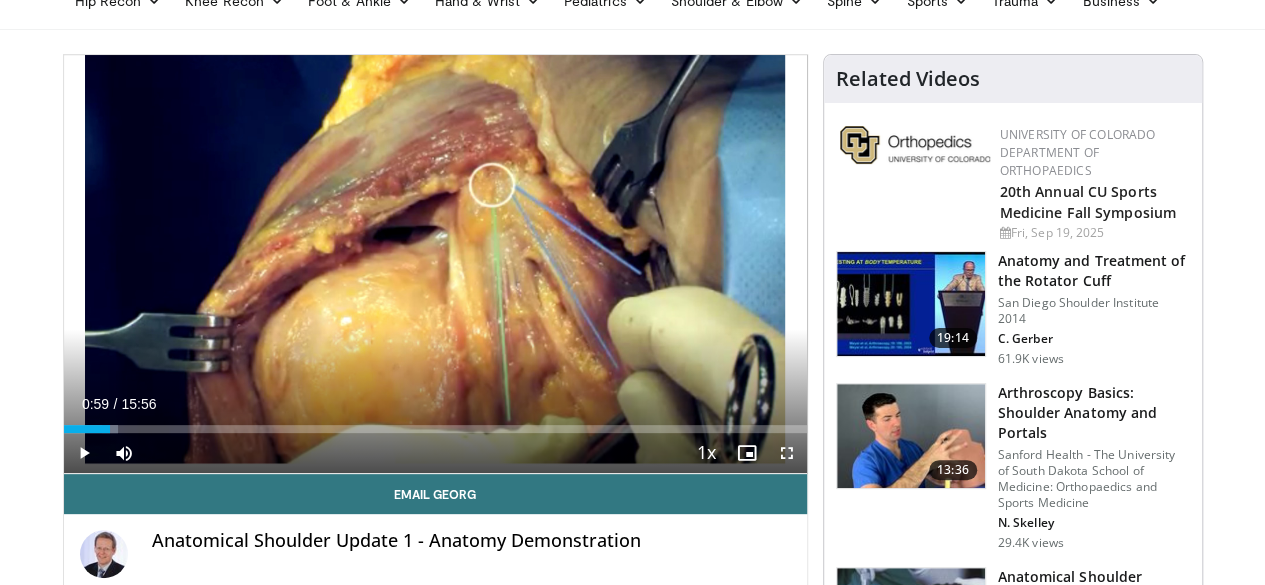 type 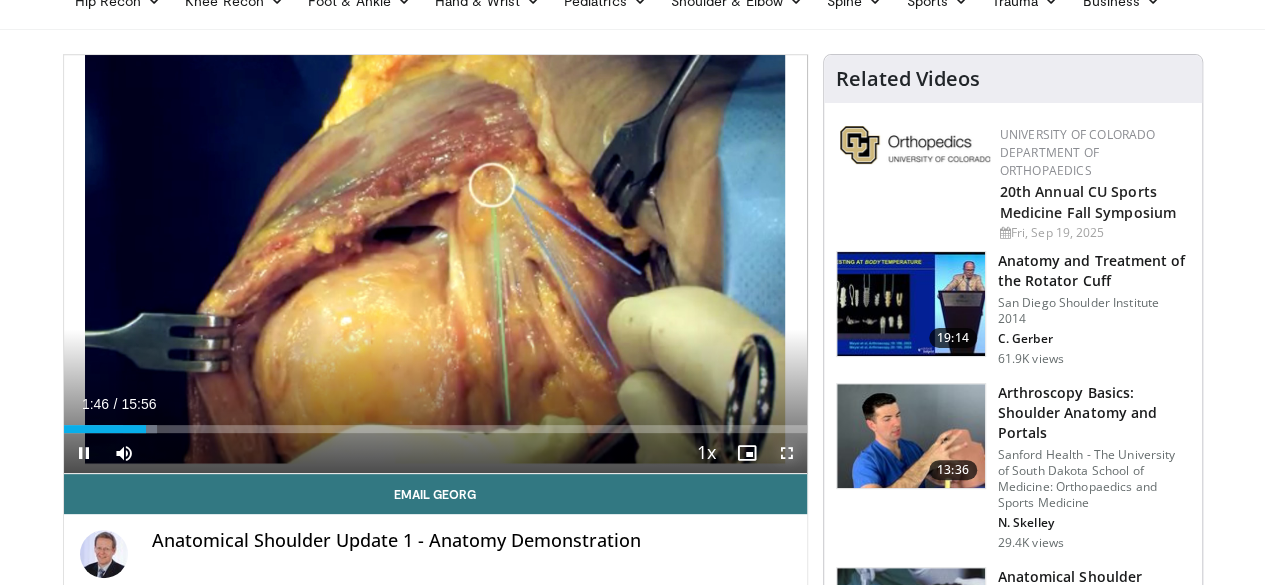 click at bounding box center (787, 453) 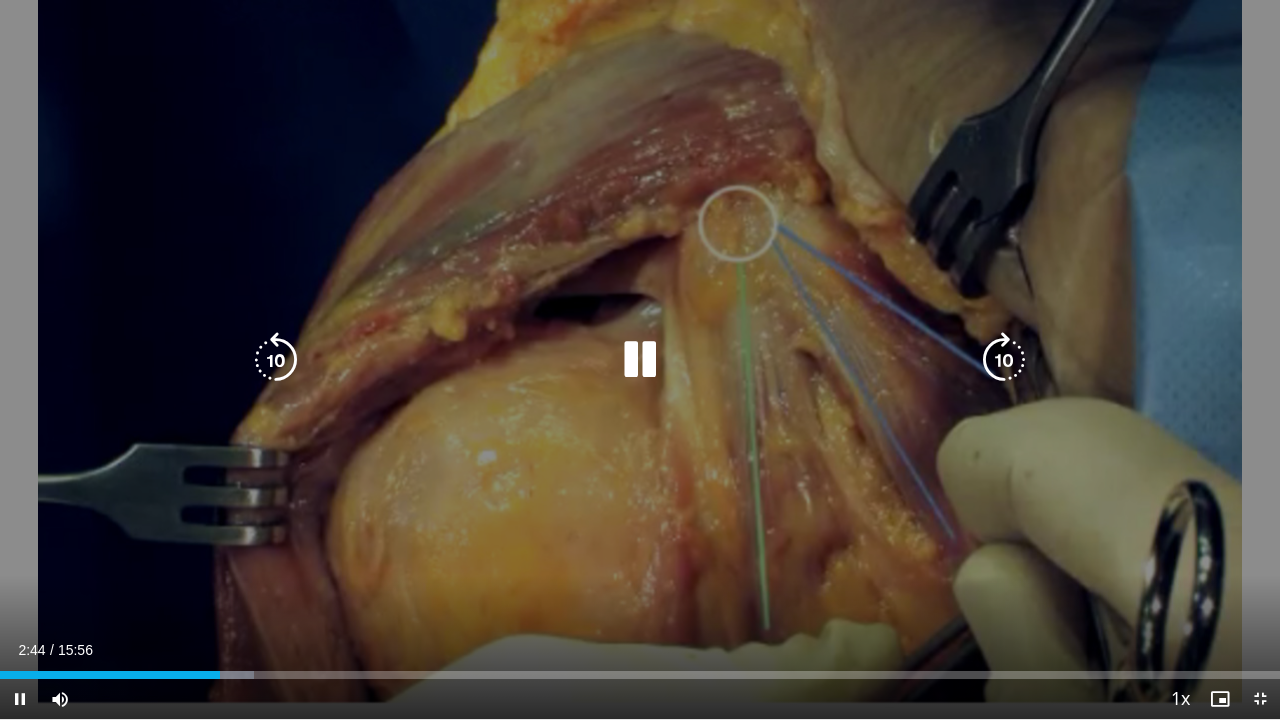 click at bounding box center (1004, 360) 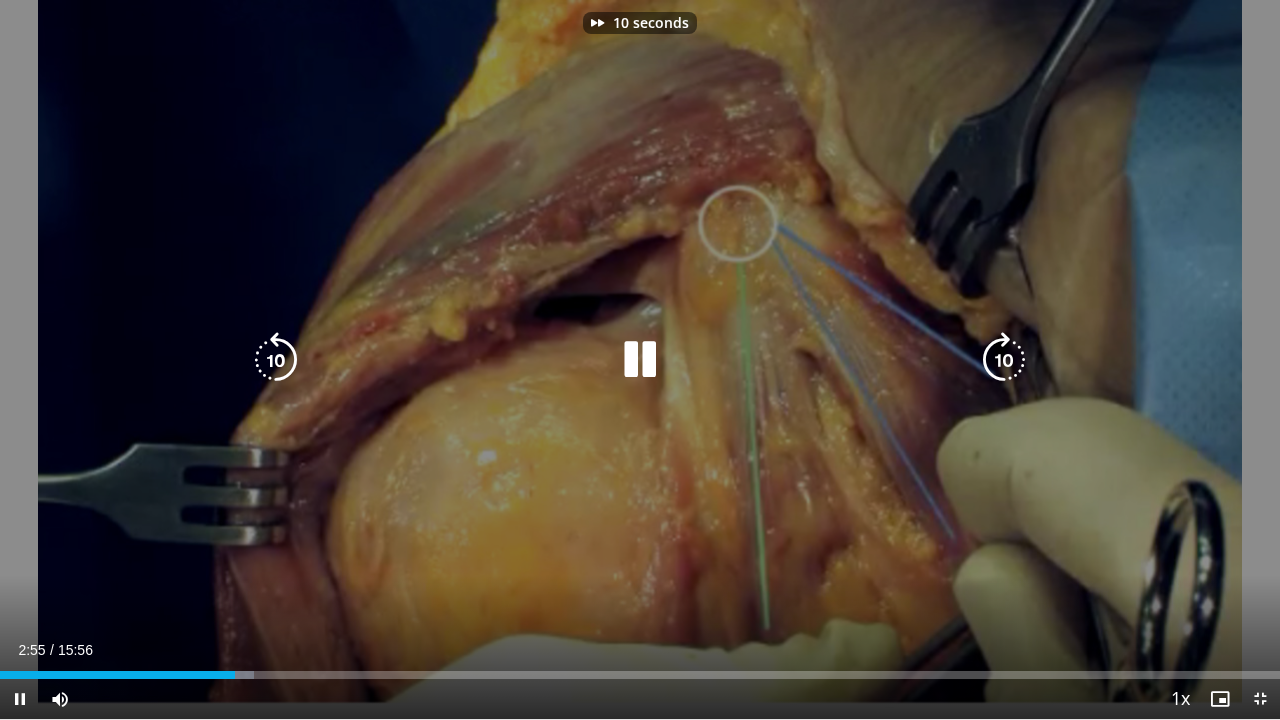 click at bounding box center [1004, 360] 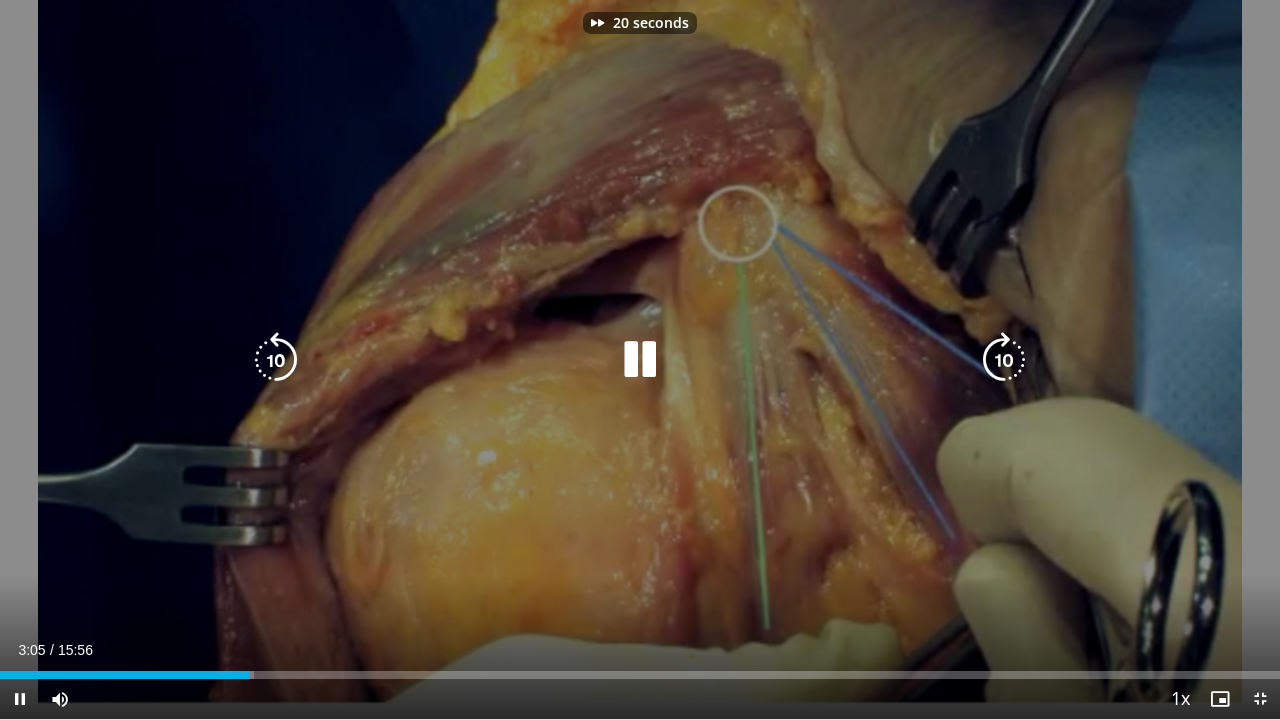 click at bounding box center [1004, 360] 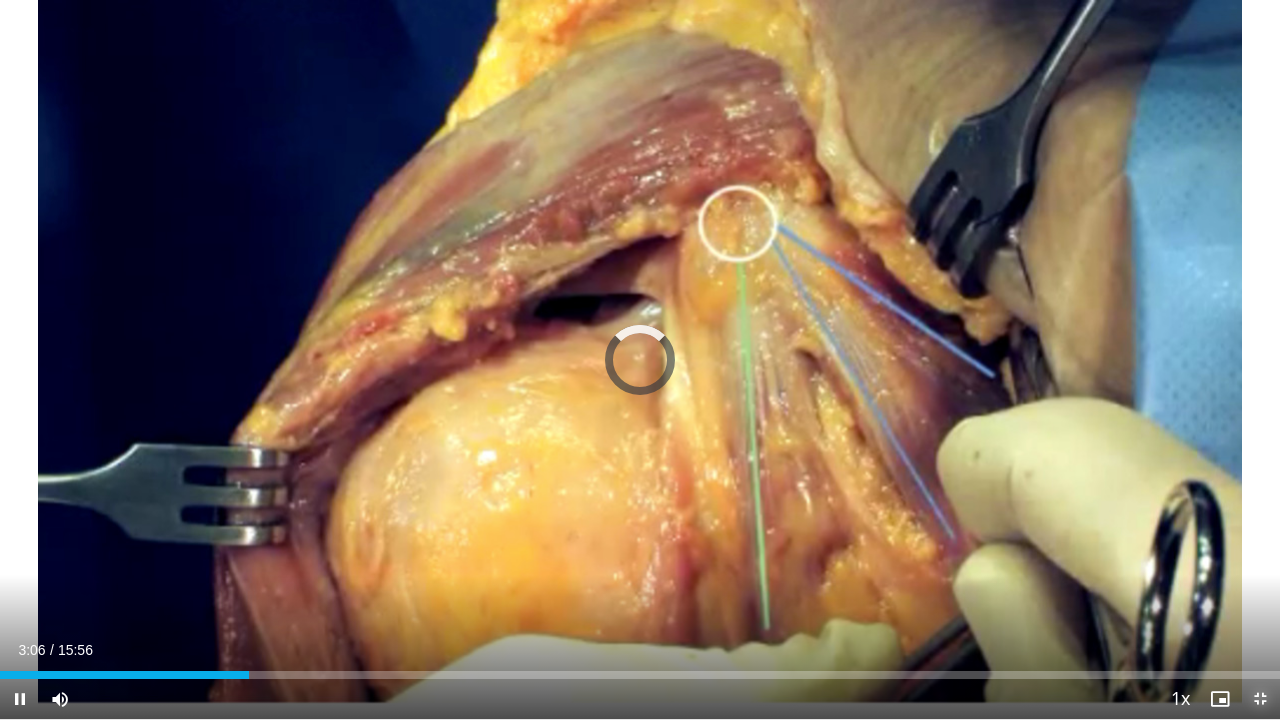 click at bounding box center [1260, 699] 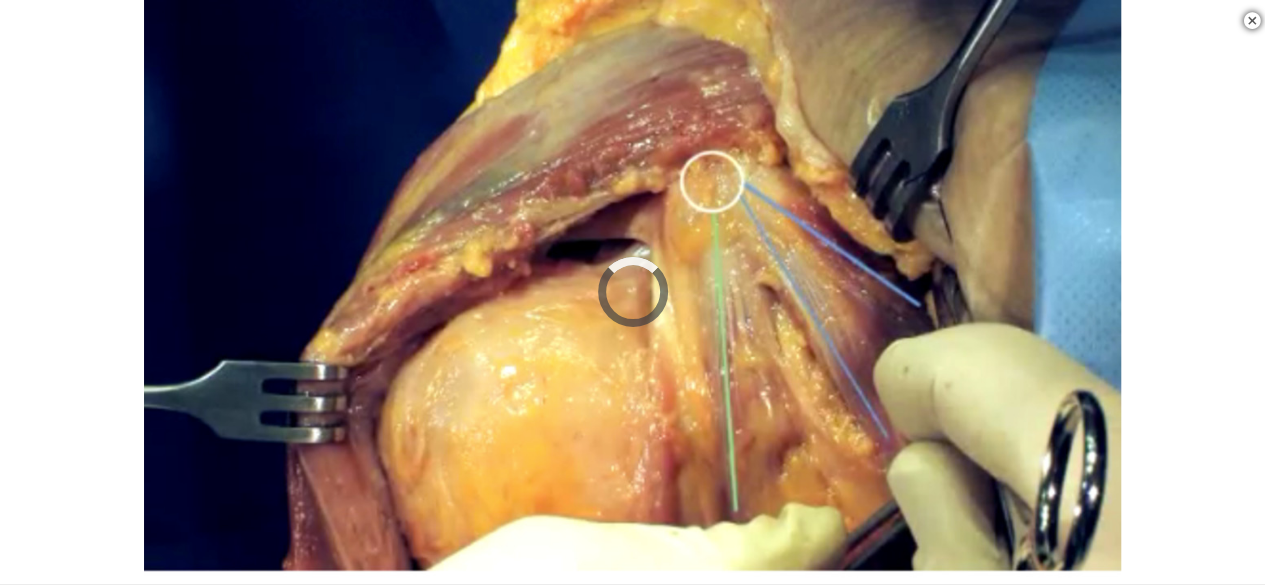 scroll, scrollTop: 600, scrollLeft: 0, axis: vertical 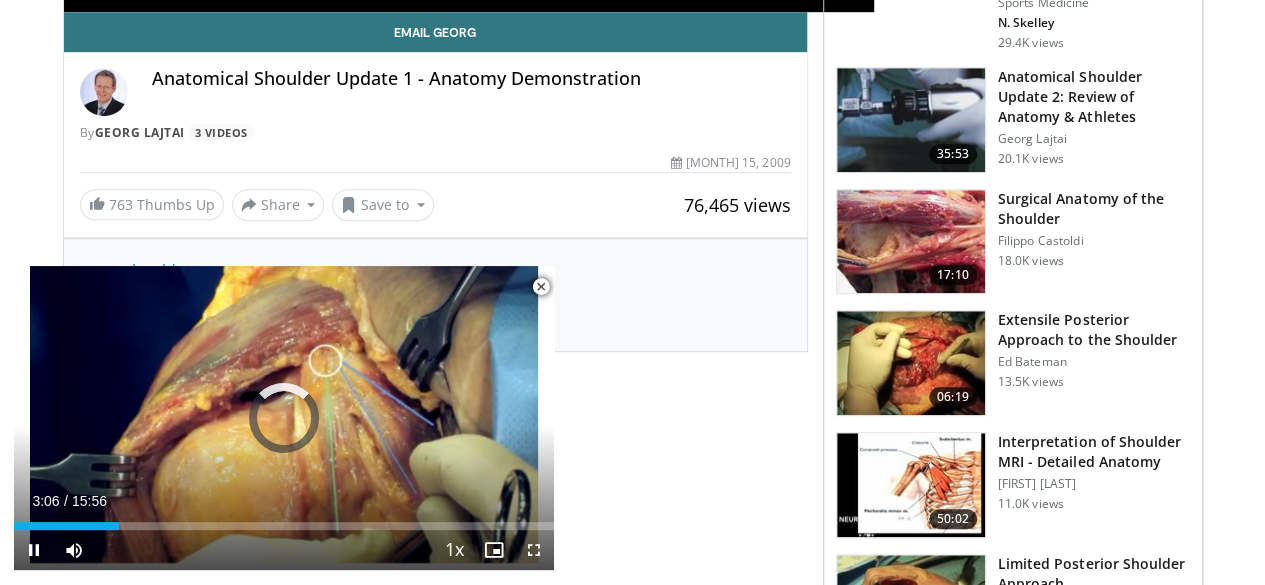 drag, startPoint x: 542, startPoint y: 290, endPoint x: 525, endPoint y: 293, distance: 17.262676 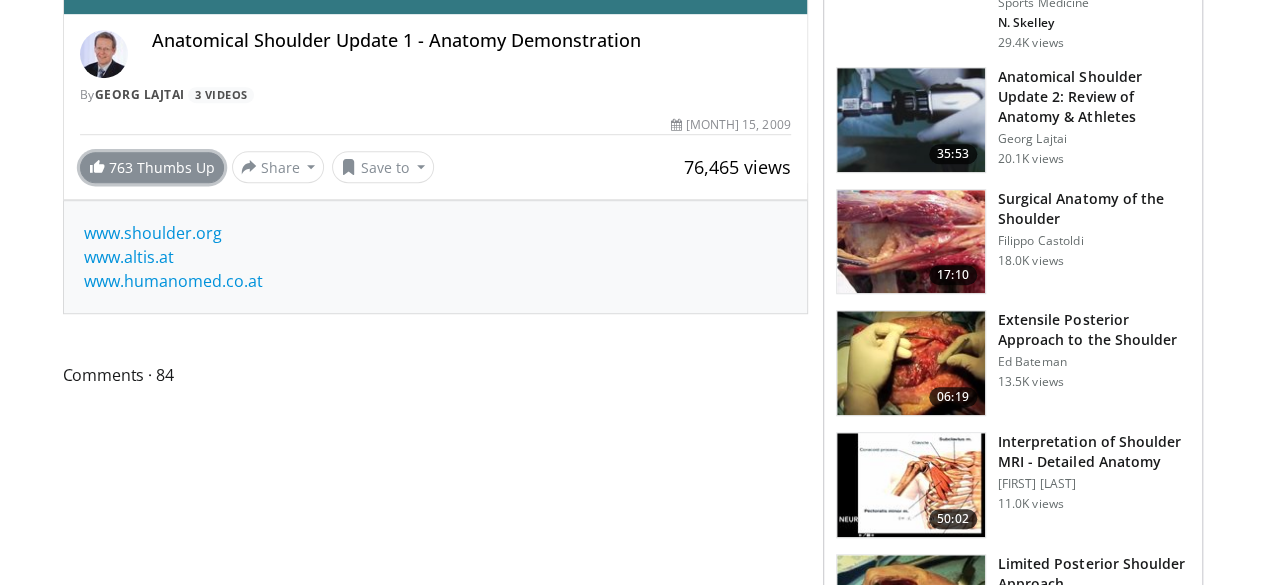 click on "763
Thumbs Up" at bounding box center (152, 167) 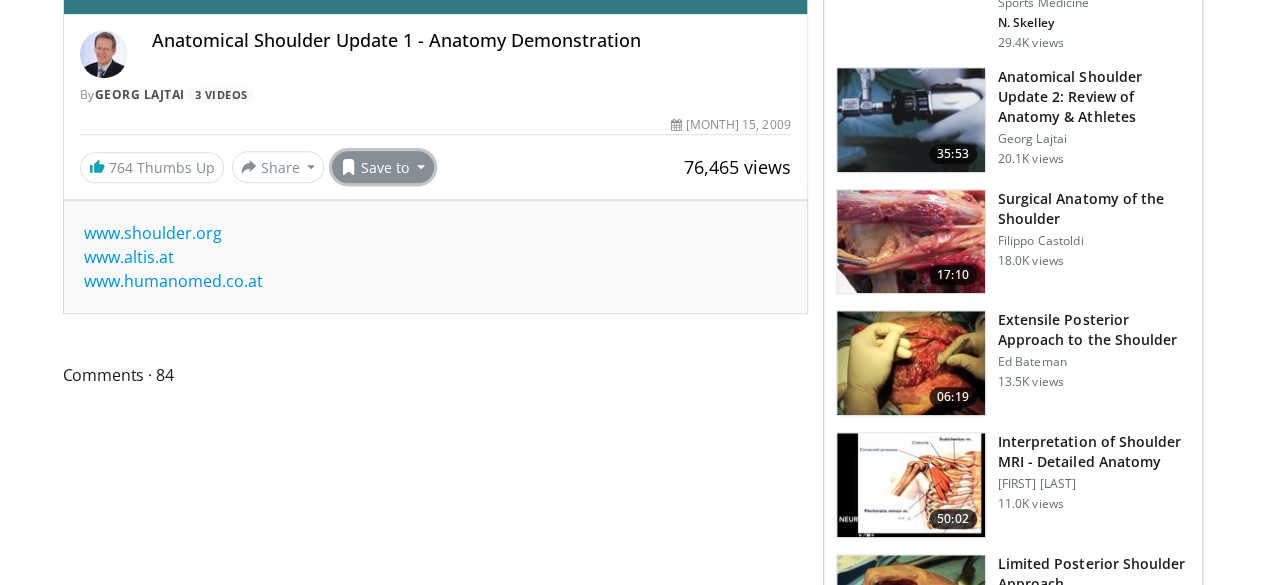 click on "Save to" at bounding box center [383, 167] 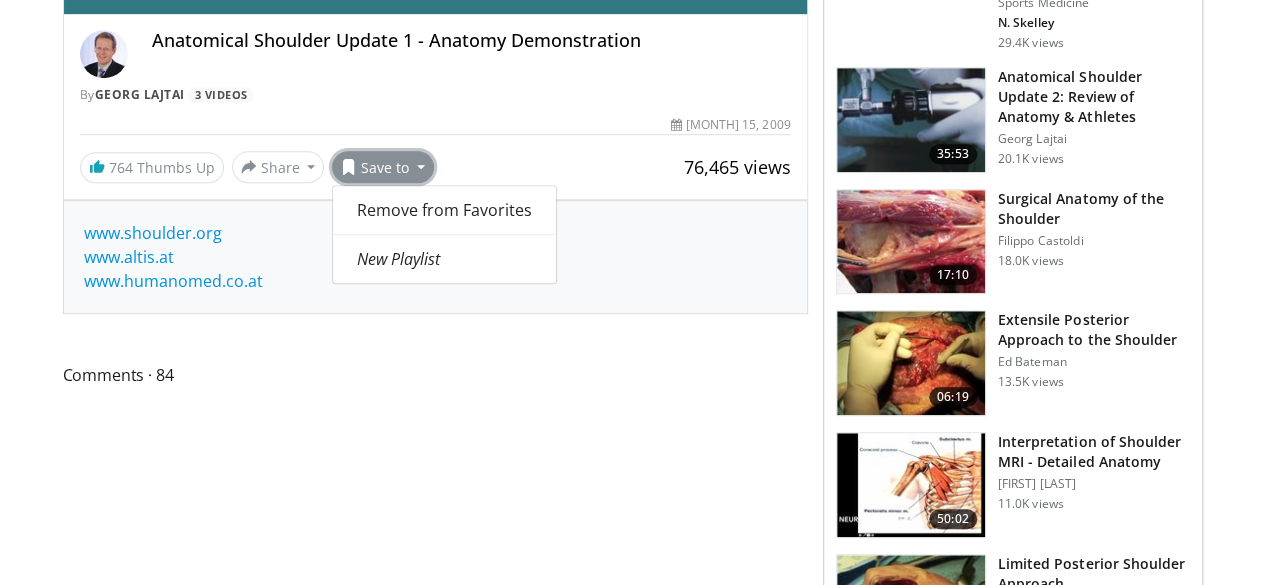 click on "Comments   84" at bounding box center (435, 375) 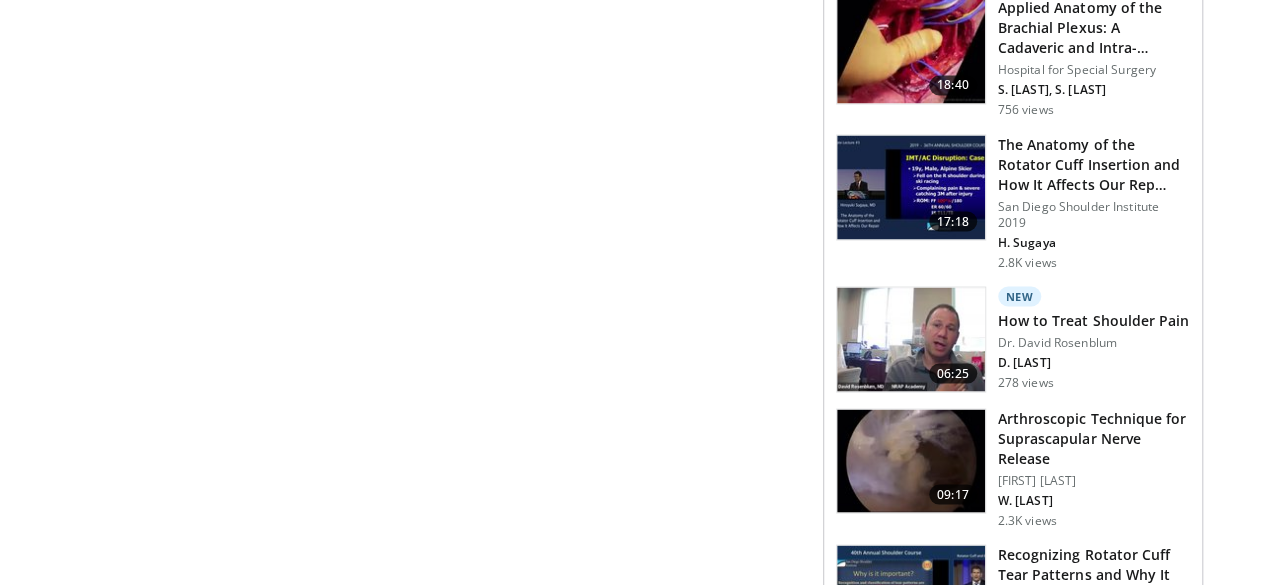 scroll, scrollTop: 1800, scrollLeft: 0, axis: vertical 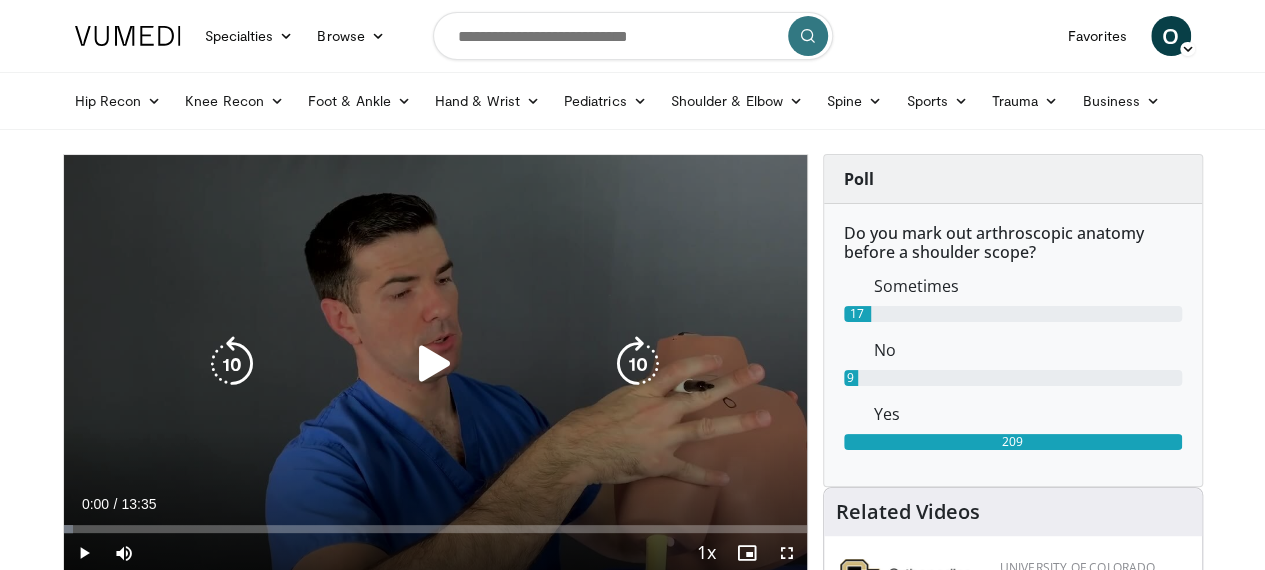 click at bounding box center [435, 364] 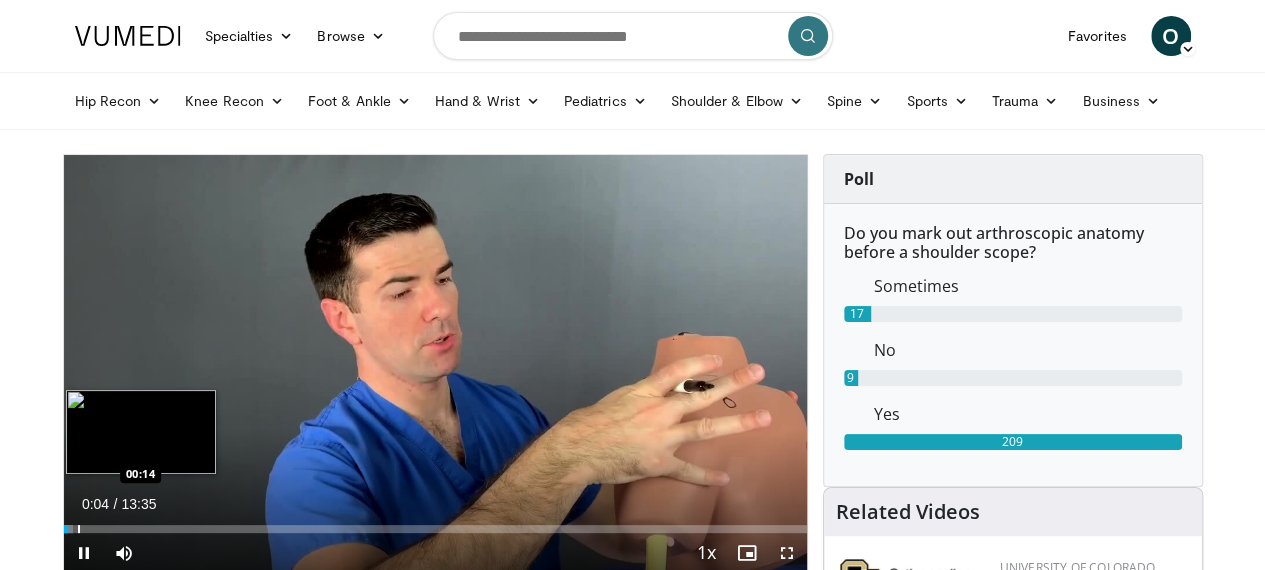 click at bounding box center (79, 529) 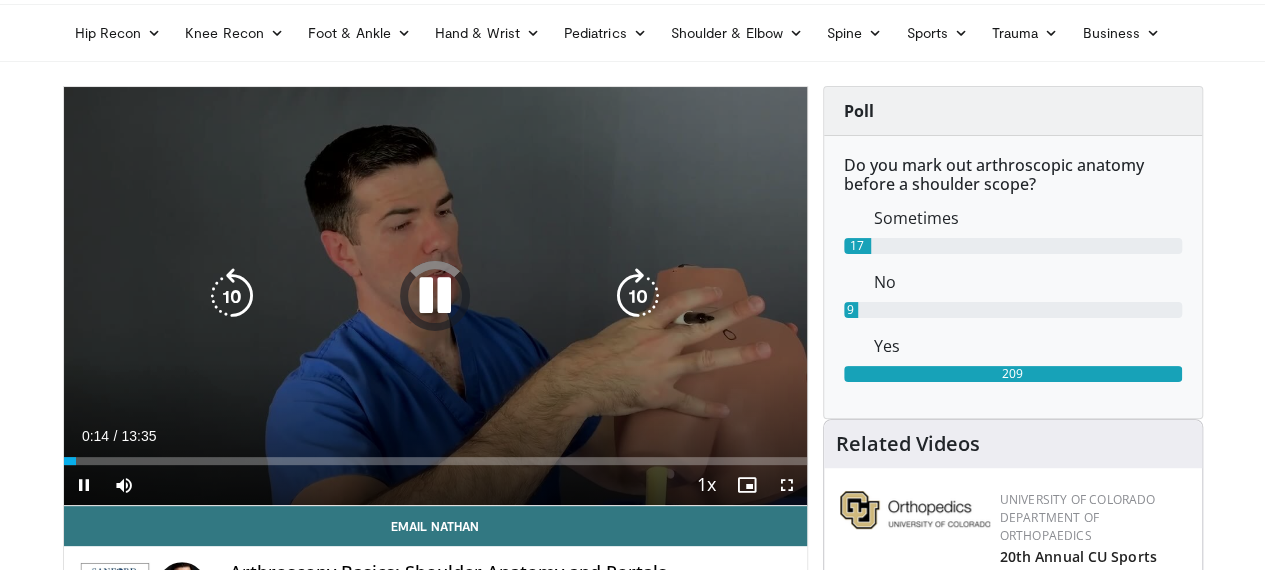 scroll, scrollTop: 100, scrollLeft: 0, axis: vertical 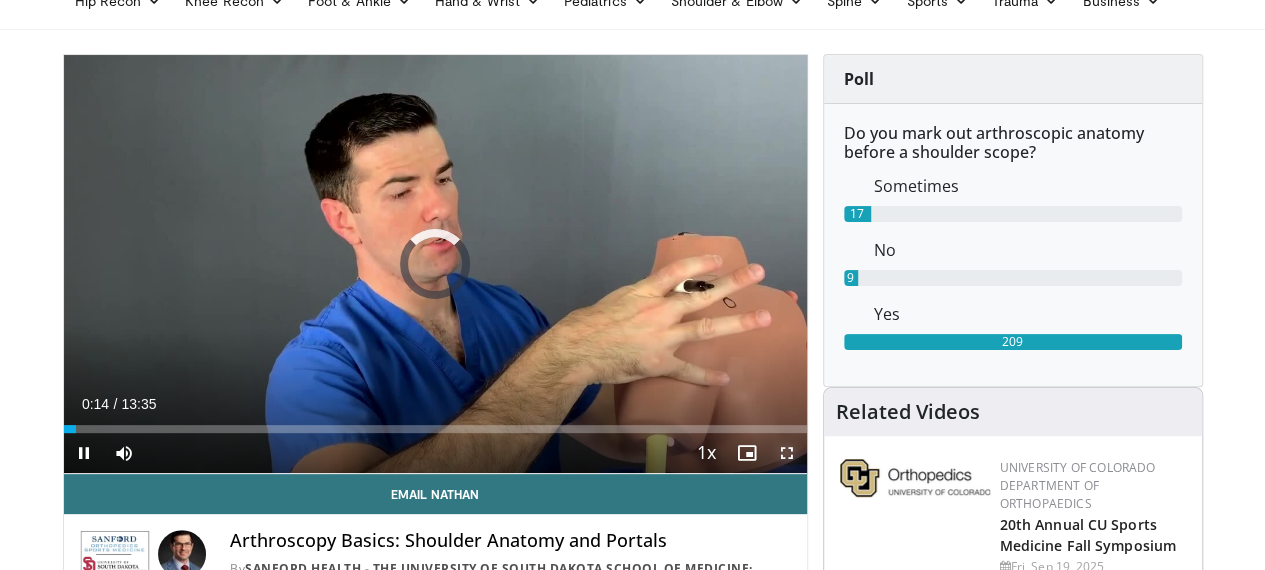 click at bounding box center (787, 453) 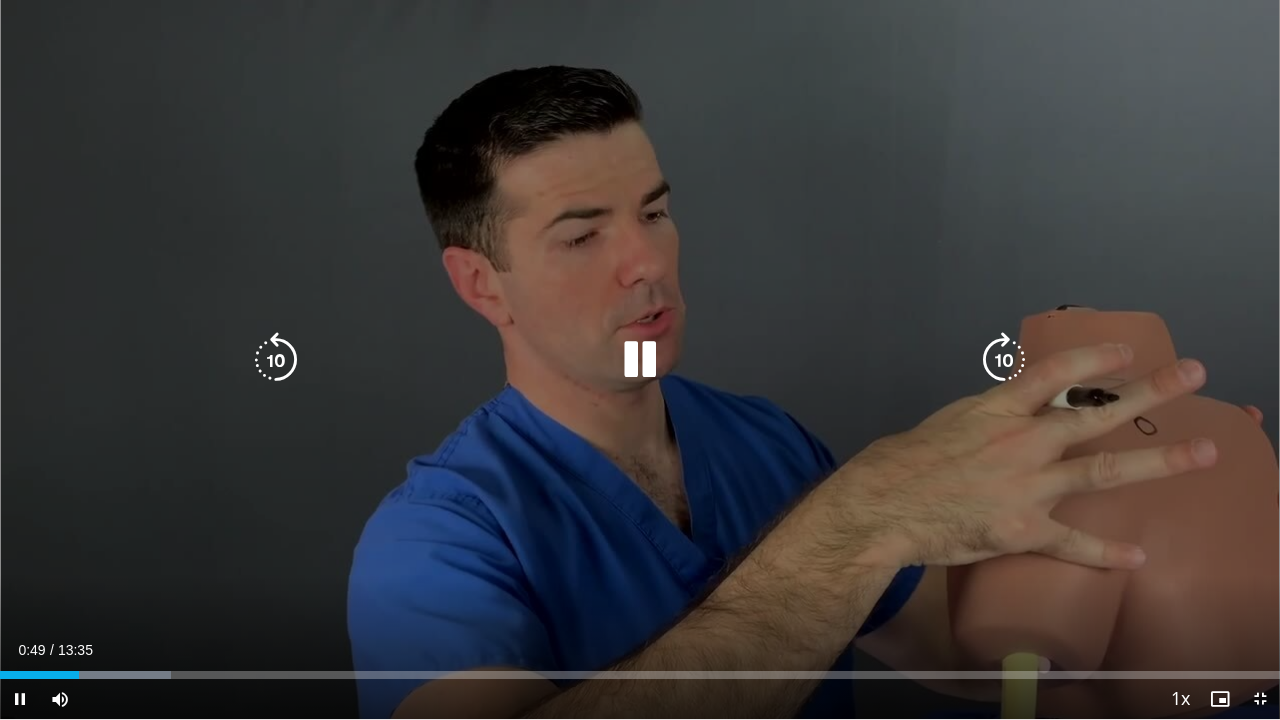 click at bounding box center (640, 360) 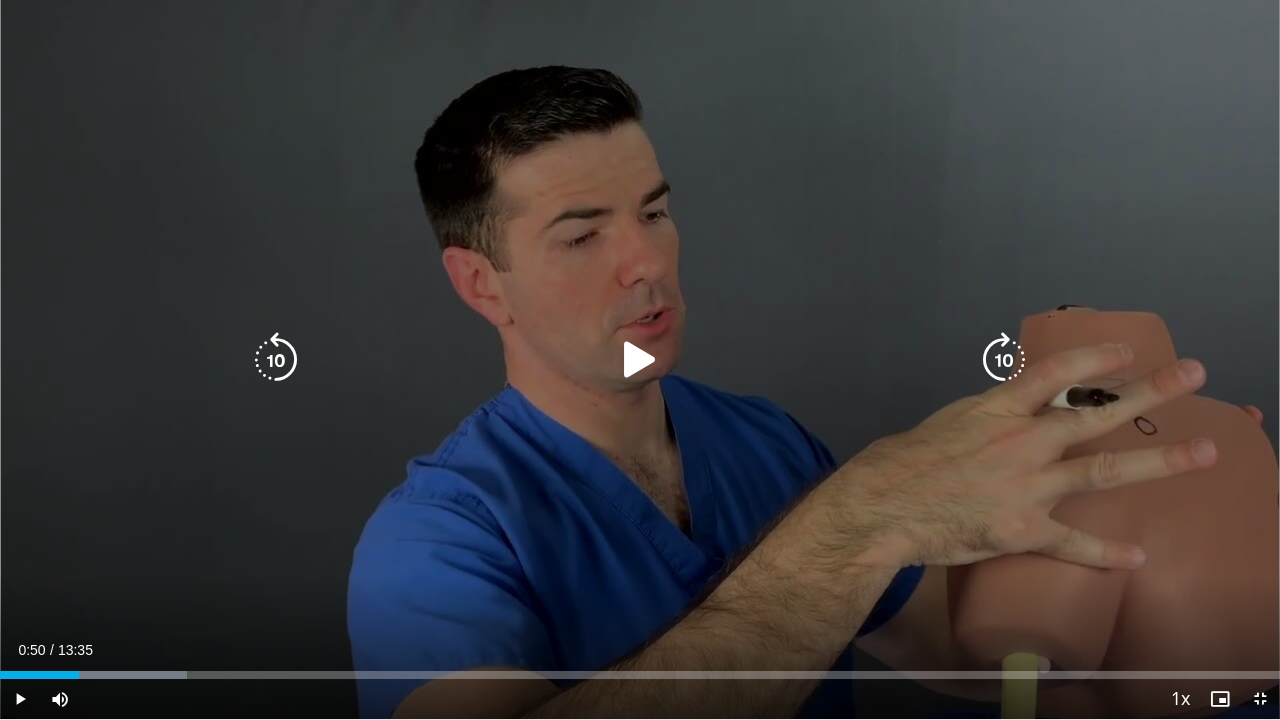 click at bounding box center (640, 360) 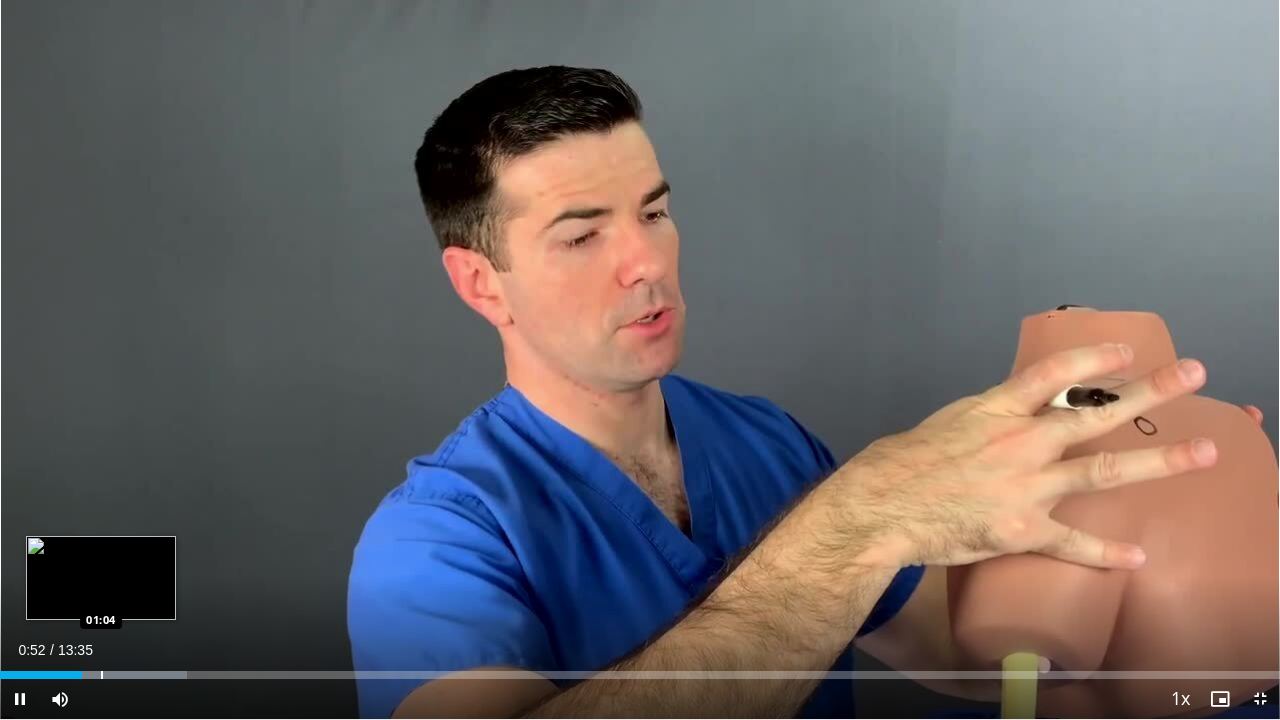 click at bounding box center [102, 675] 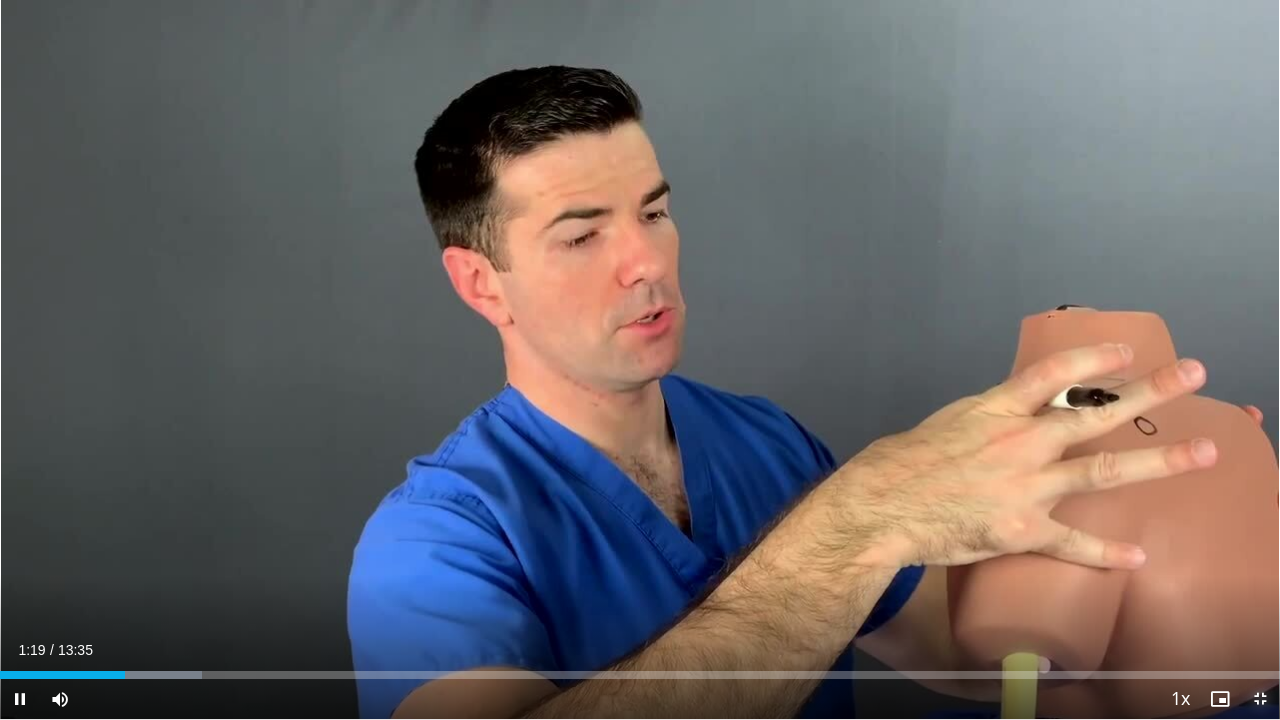 click at bounding box center (1260, 699) 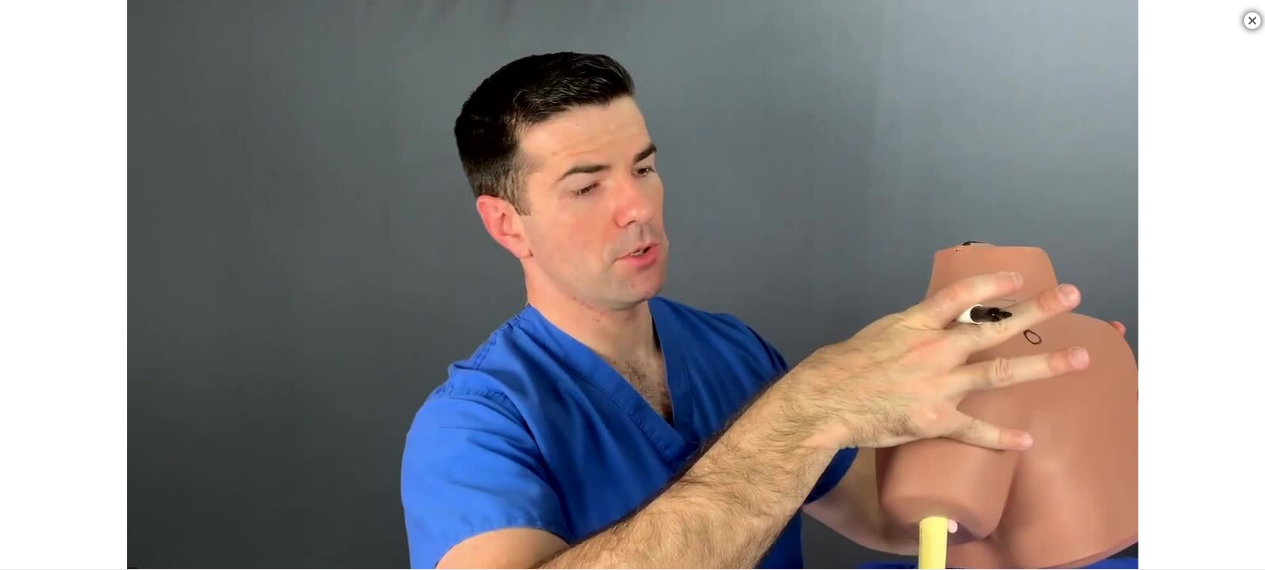 scroll, scrollTop: 700, scrollLeft: 0, axis: vertical 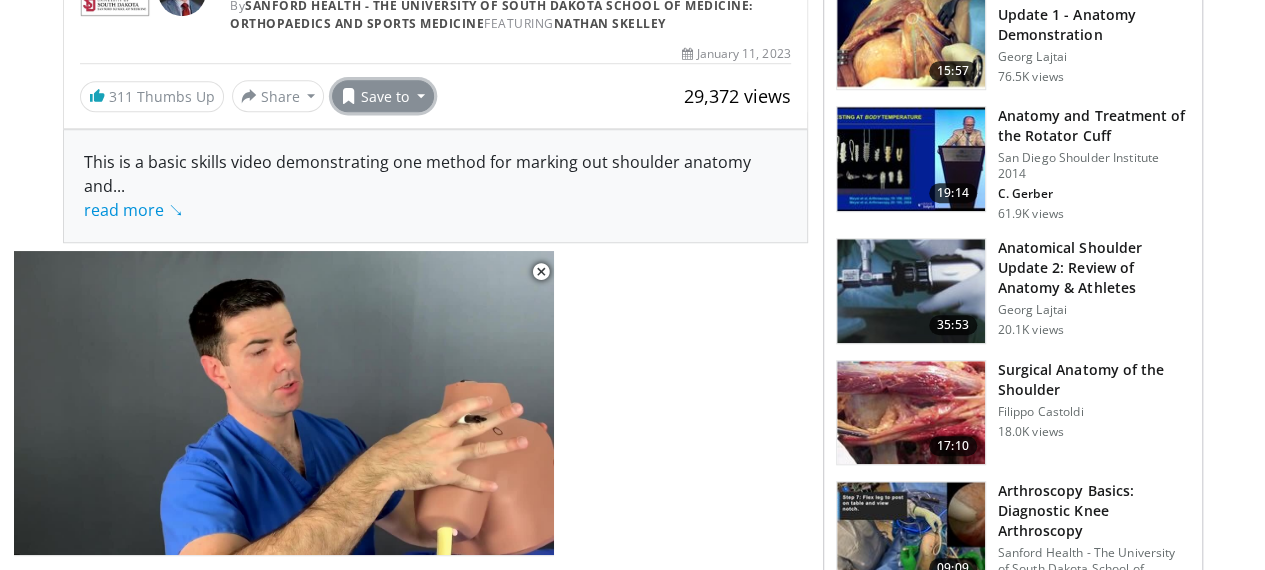 click on "Save to" at bounding box center (383, 96) 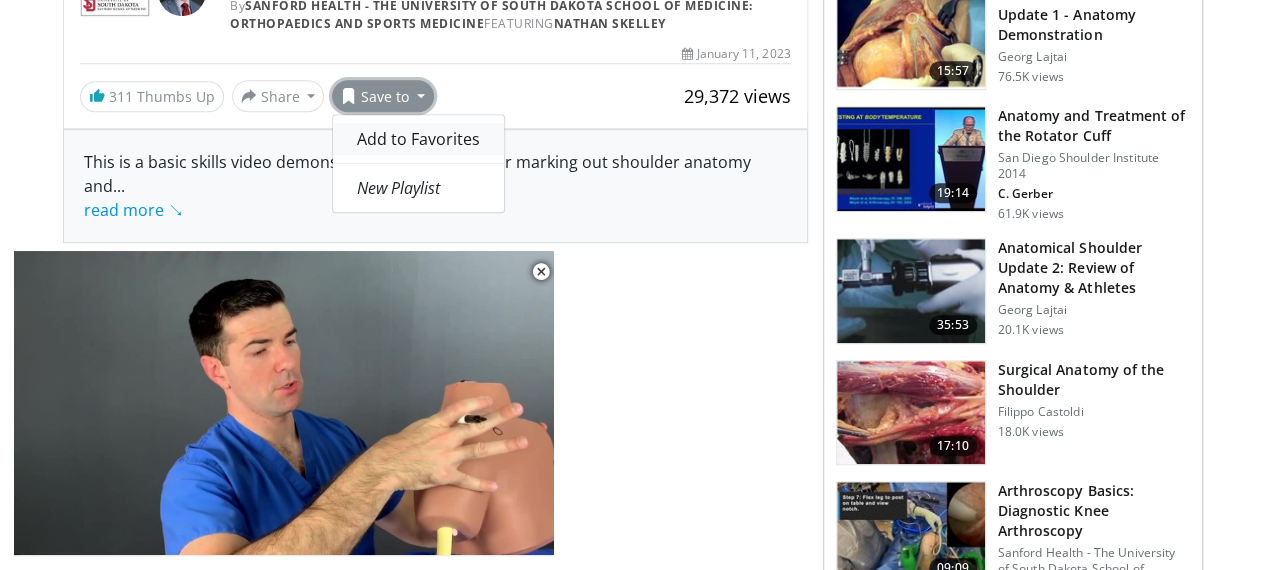 click on "Add to Favorites" at bounding box center (418, 139) 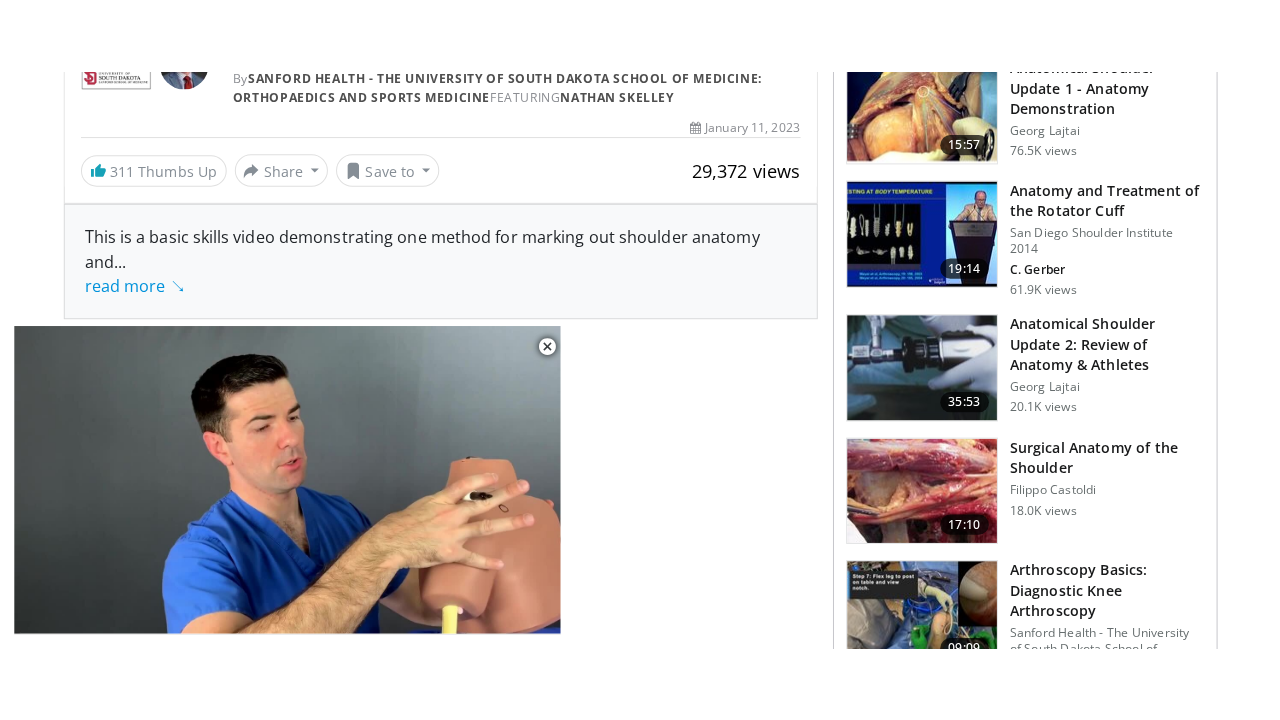 scroll, scrollTop: 365, scrollLeft: 0, axis: vertical 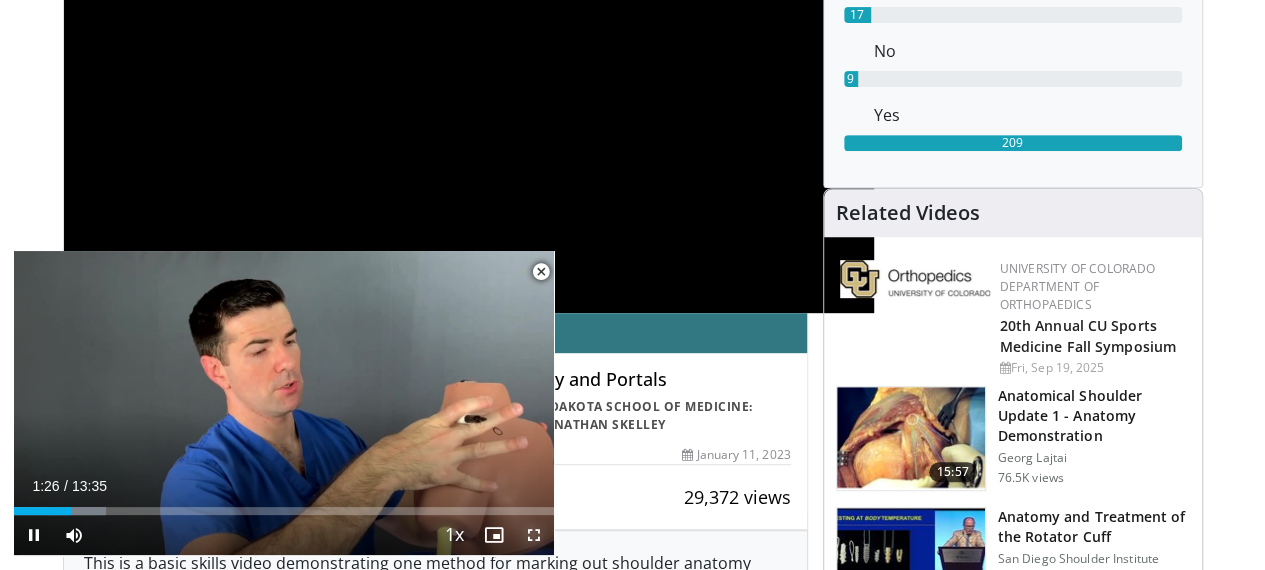click at bounding box center [534, 535] 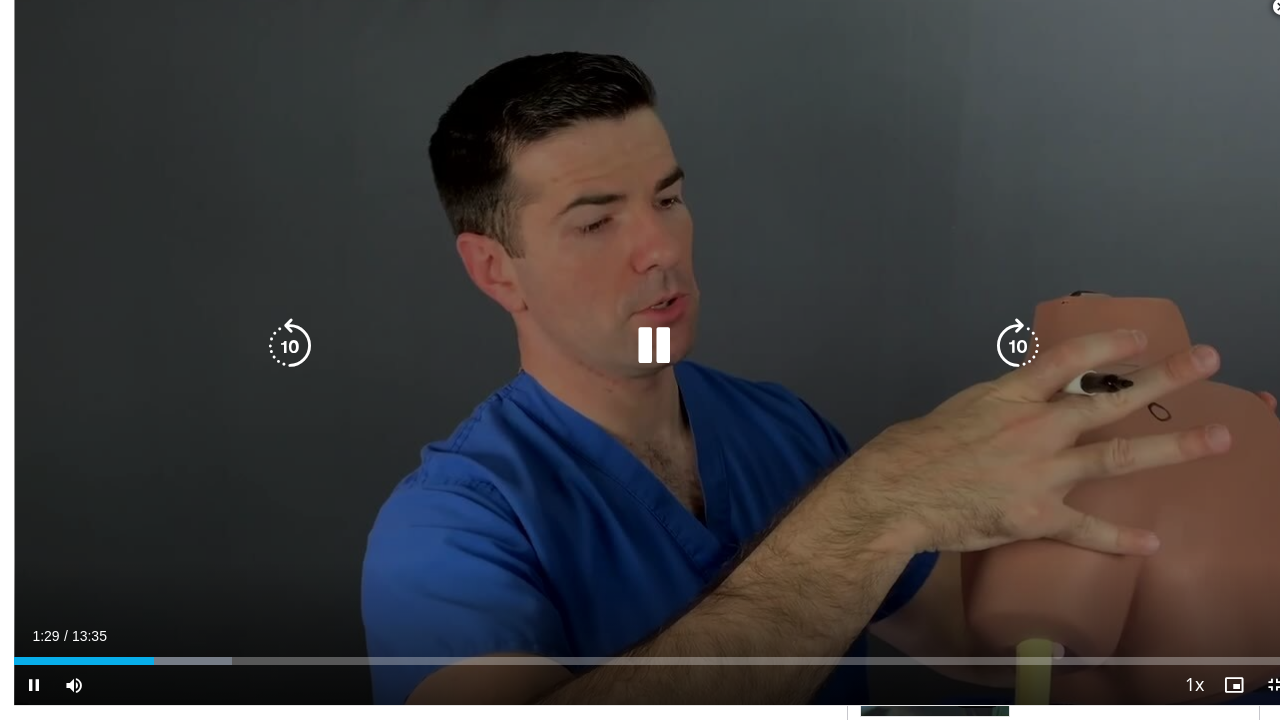 scroll, scrollTop: 300, scrollLeft: 0, axis: vertical 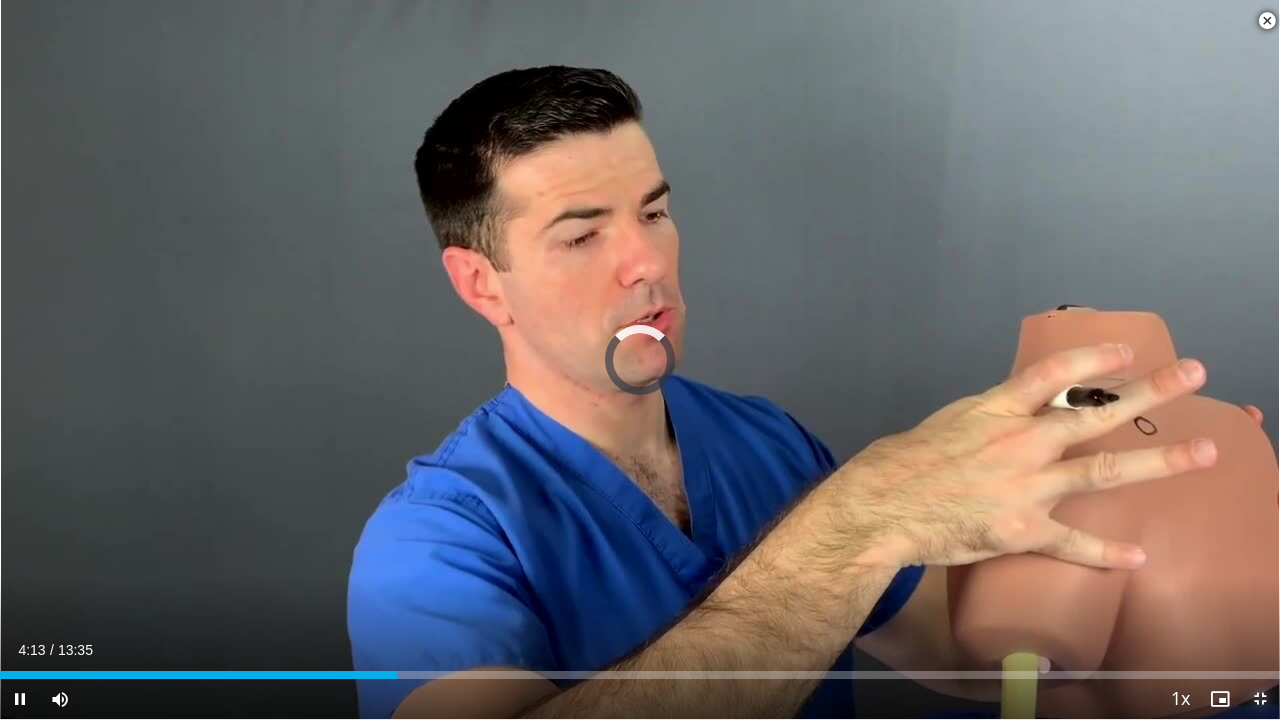 click at bounding box center [1260, 699] 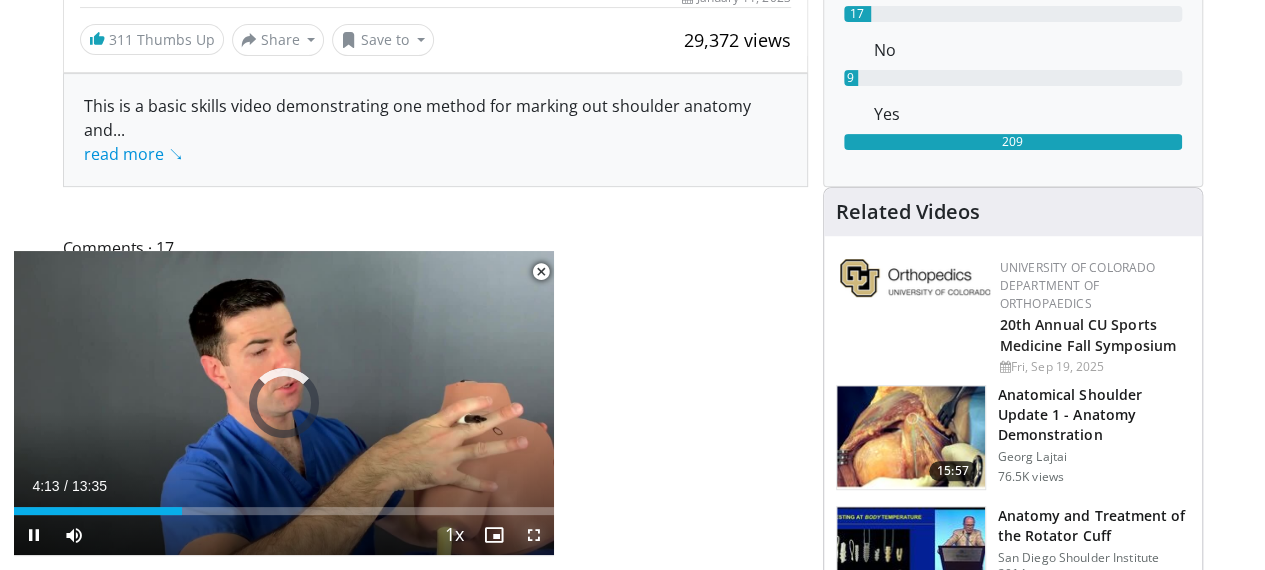 click at bounding box center [534, 535] 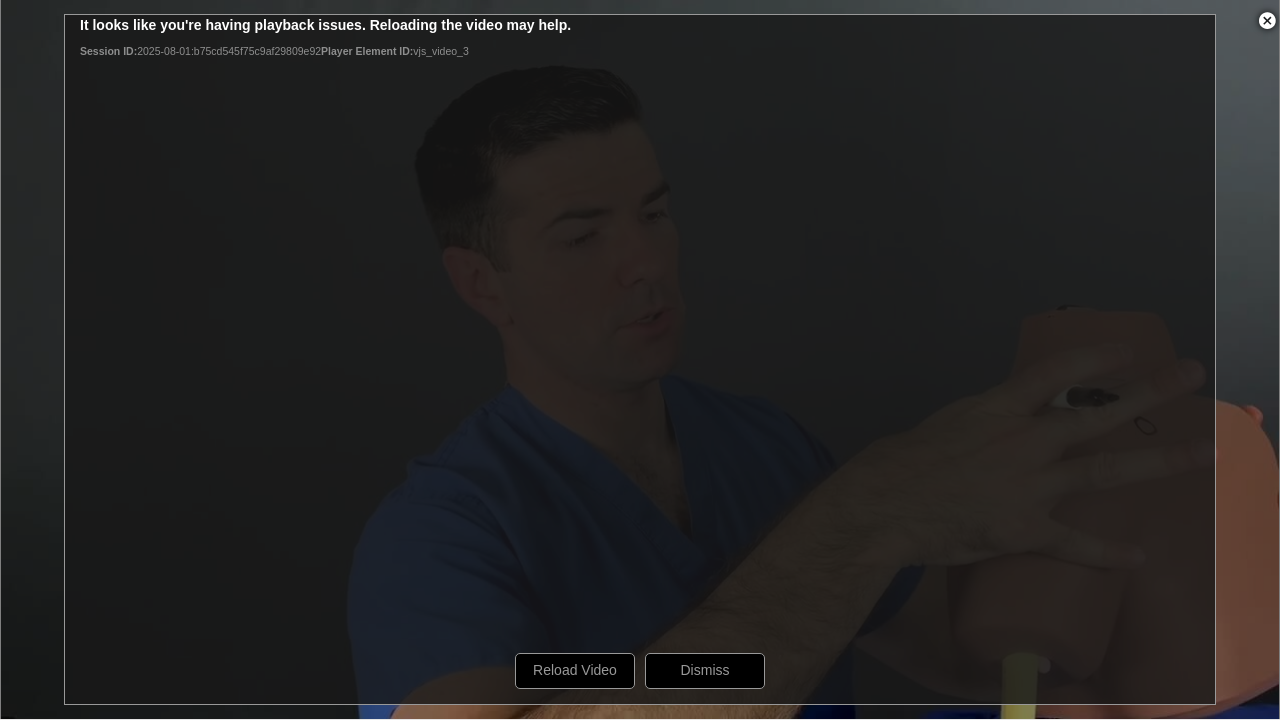 click at bounding box center [1267, 21] 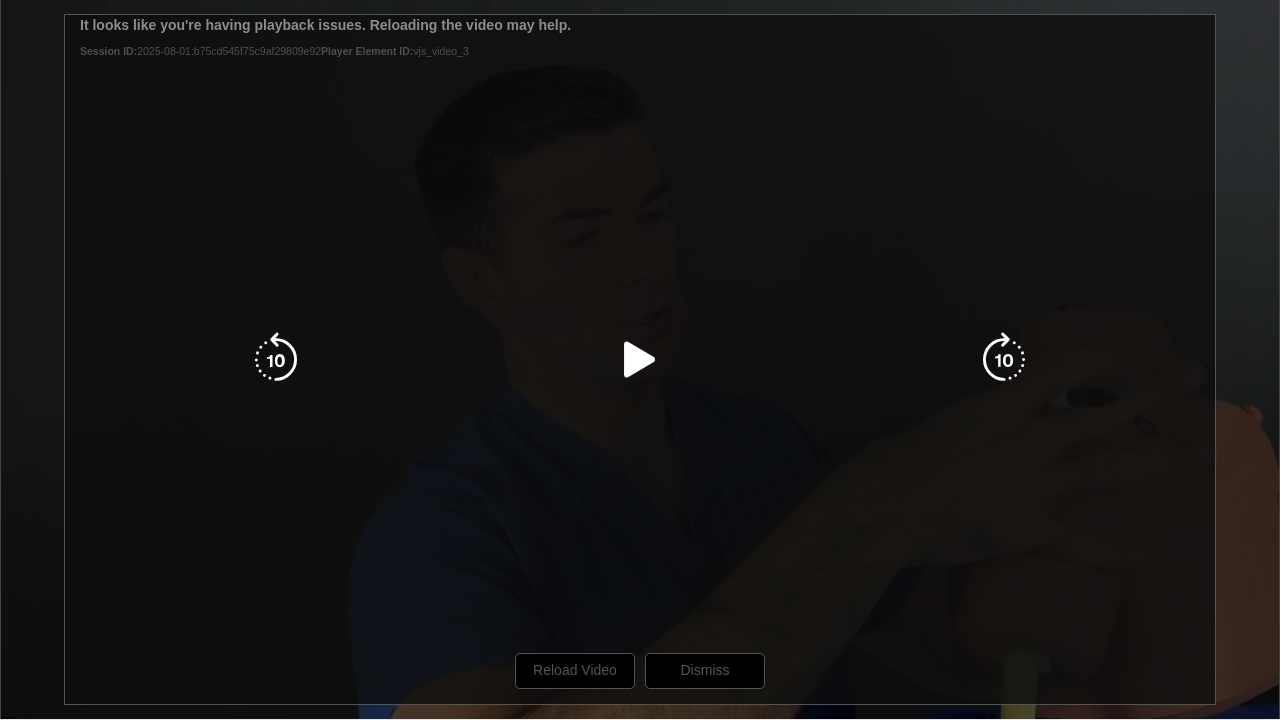 click on "10 seconds
Tap to unmute" at bounding box center (640, 359) 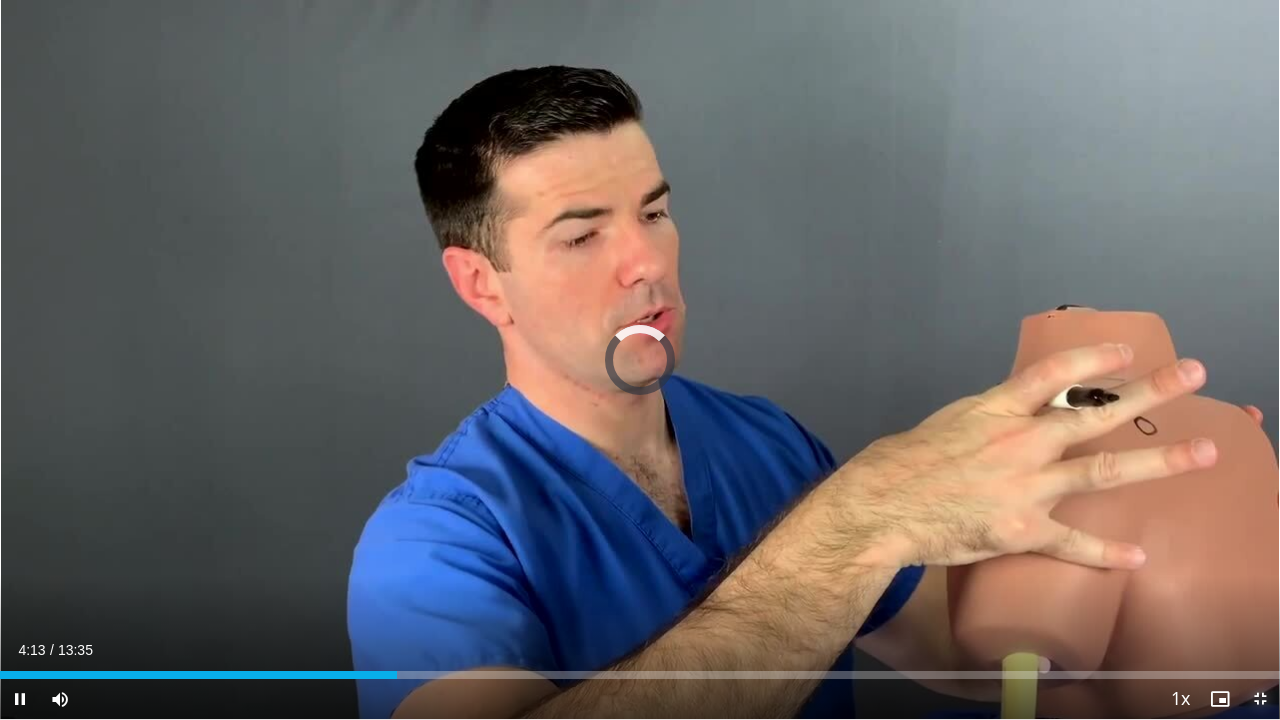 click at bounding box center [1260, 699] 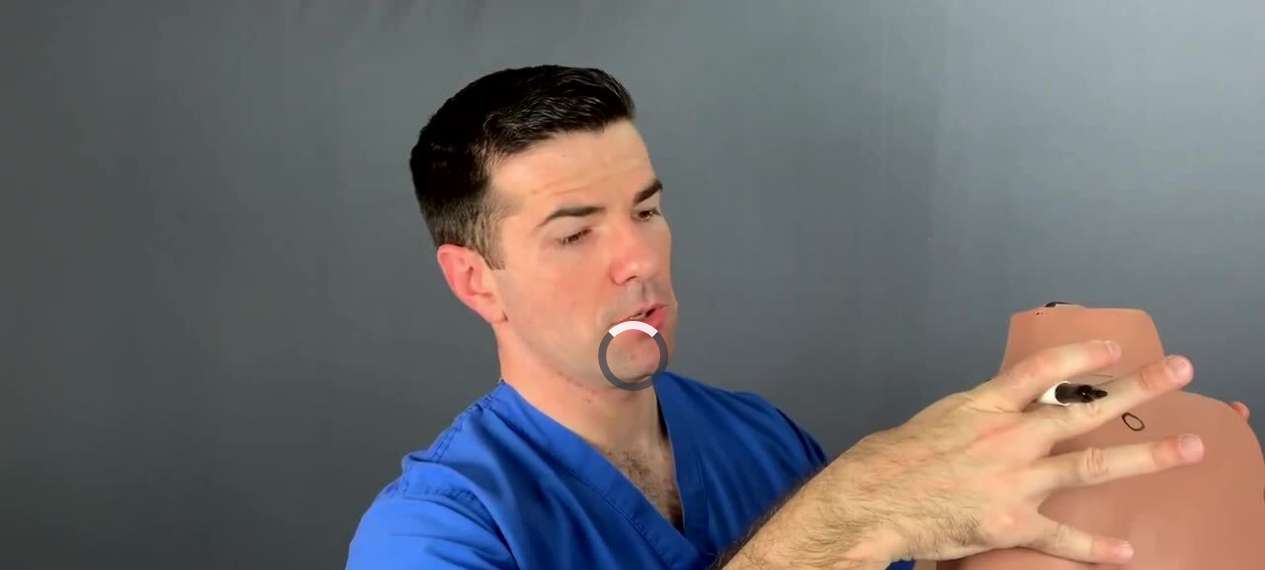 scroll, scrollTop: 56, scrollLeft: 0, axis: vertical 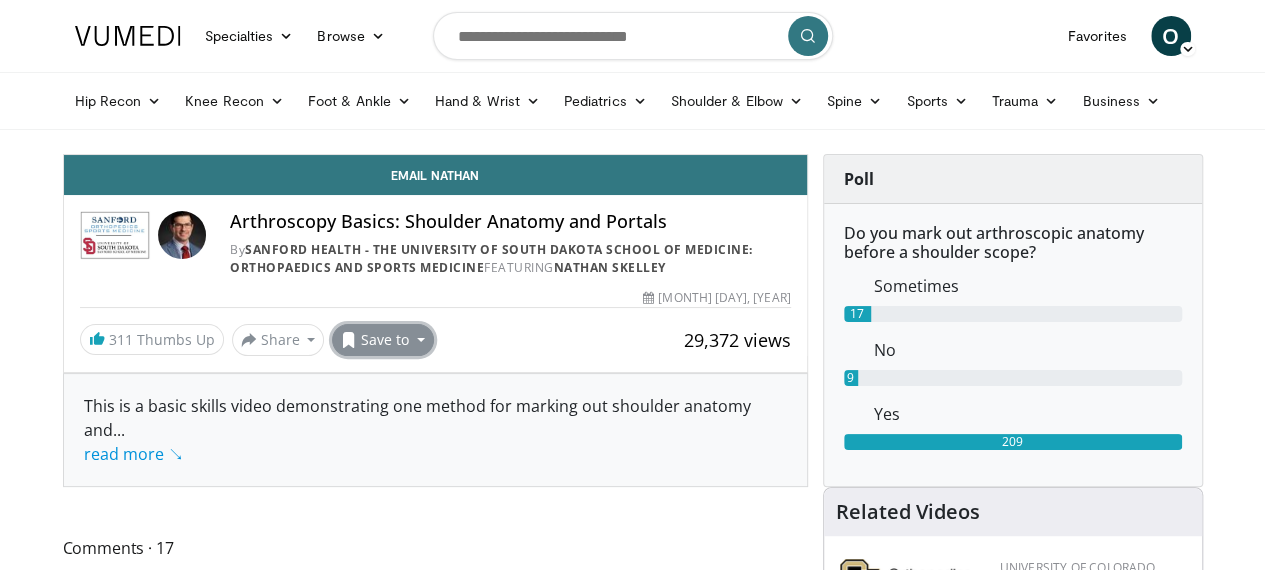 click on "Save to" at bounding box center (383, 340) 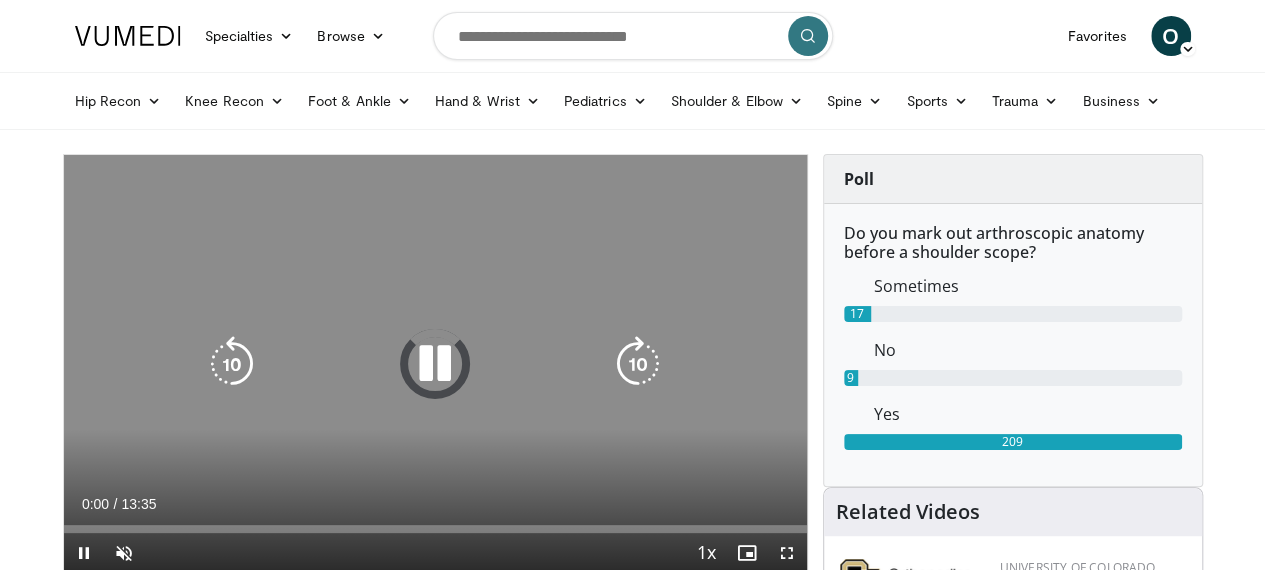 scroll, scrollTop: 0, scrollLeft: 0, axis: both 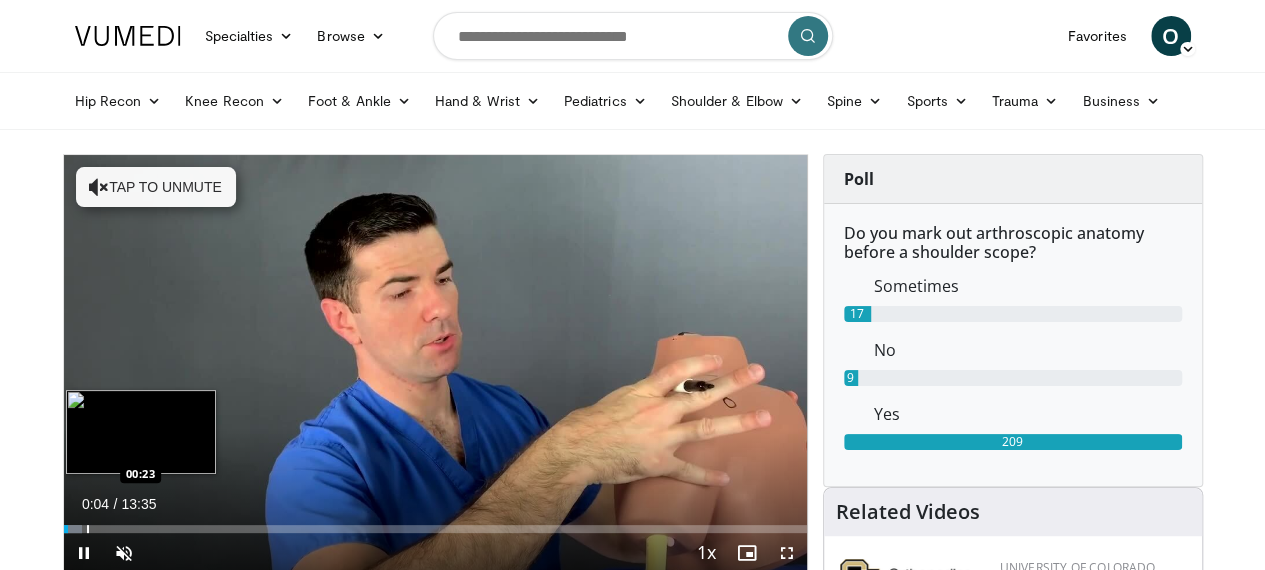 click at bounding box center [88, 529] 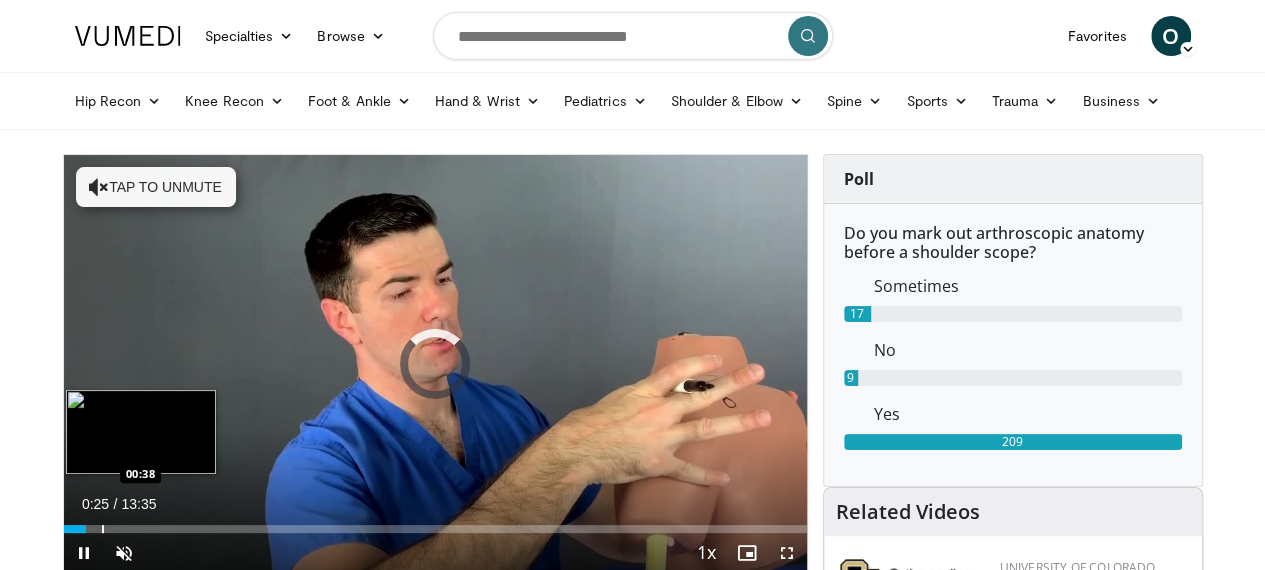 click at bounding box center [103, 529] 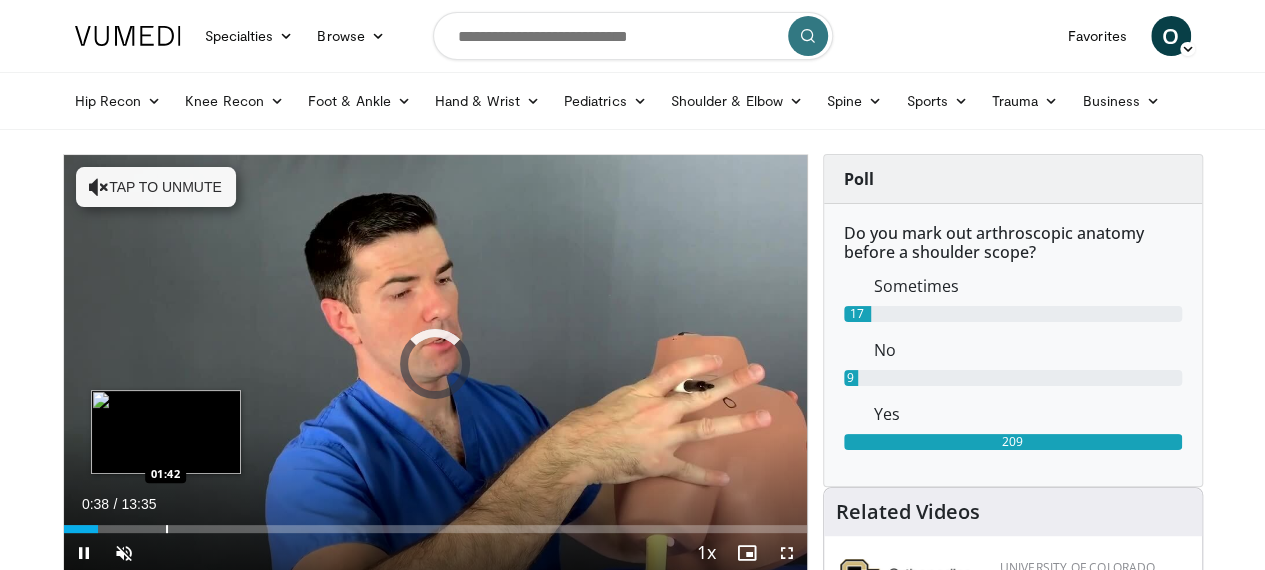 click at bounding box center (167, 529) 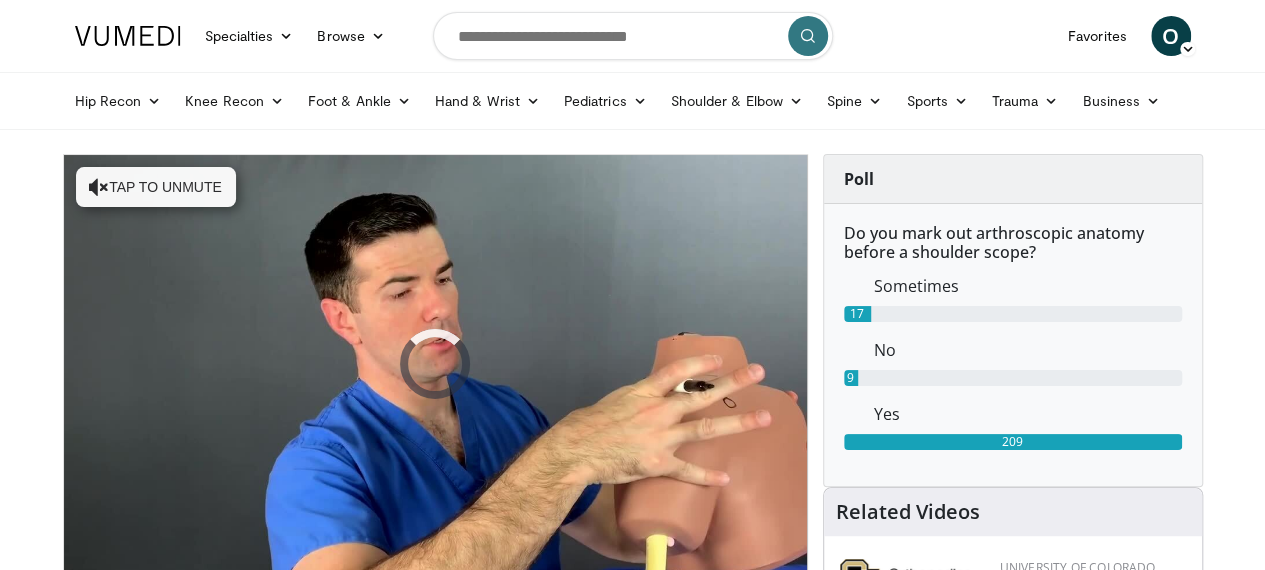 click on "10 seconds
Tap to unmute" at bounding box center (435, 364) 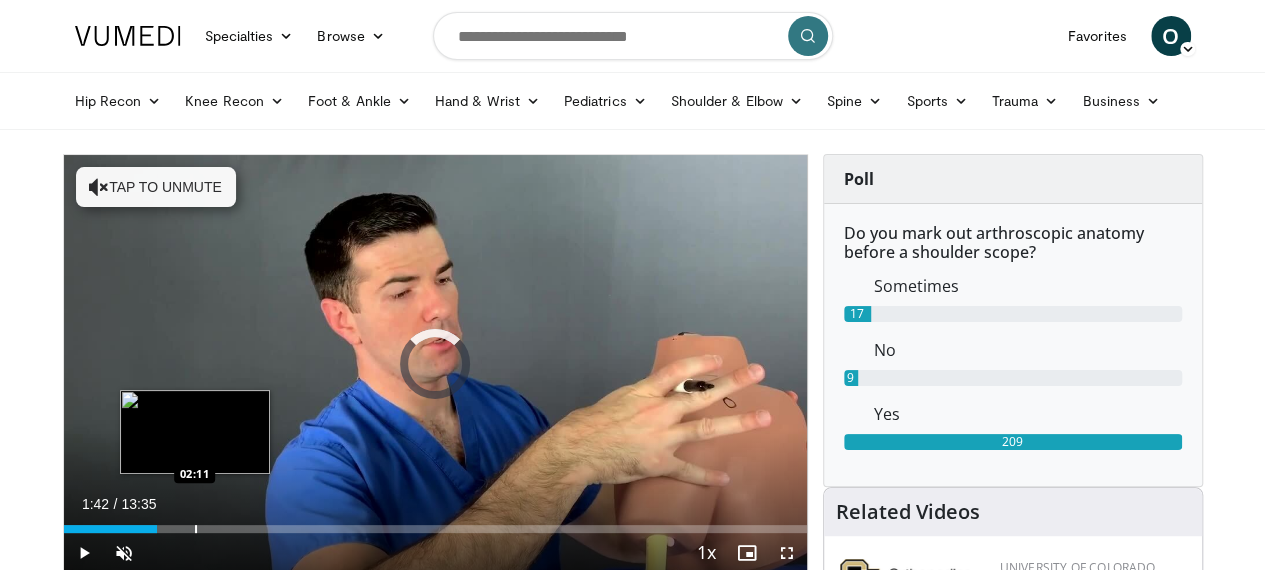 click at bounding box center [196, 529] 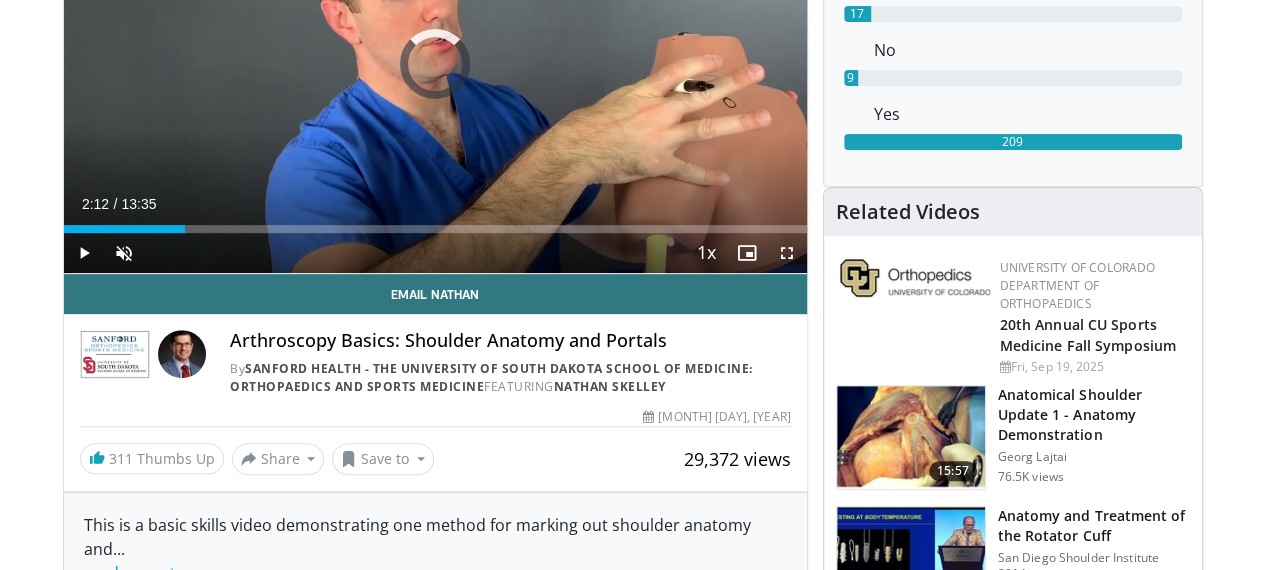 scroll, scrollTop: 100, scrollLeft: 0, axis: vertical 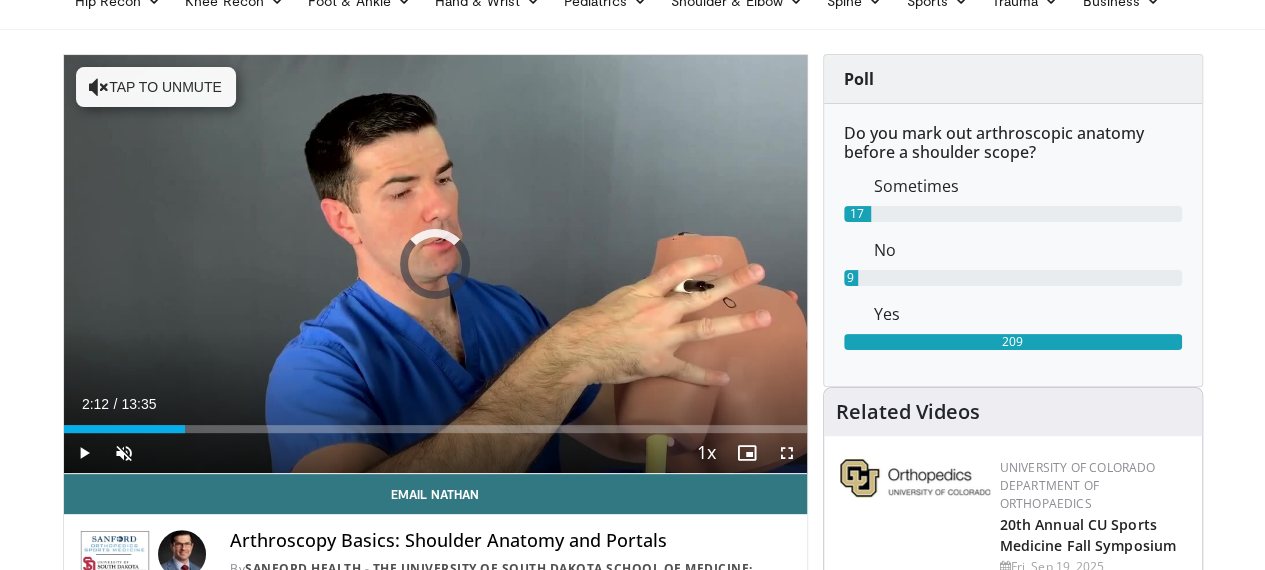 click on "10 seconds
Tap to unmute" at bounding box center (435, 264) 